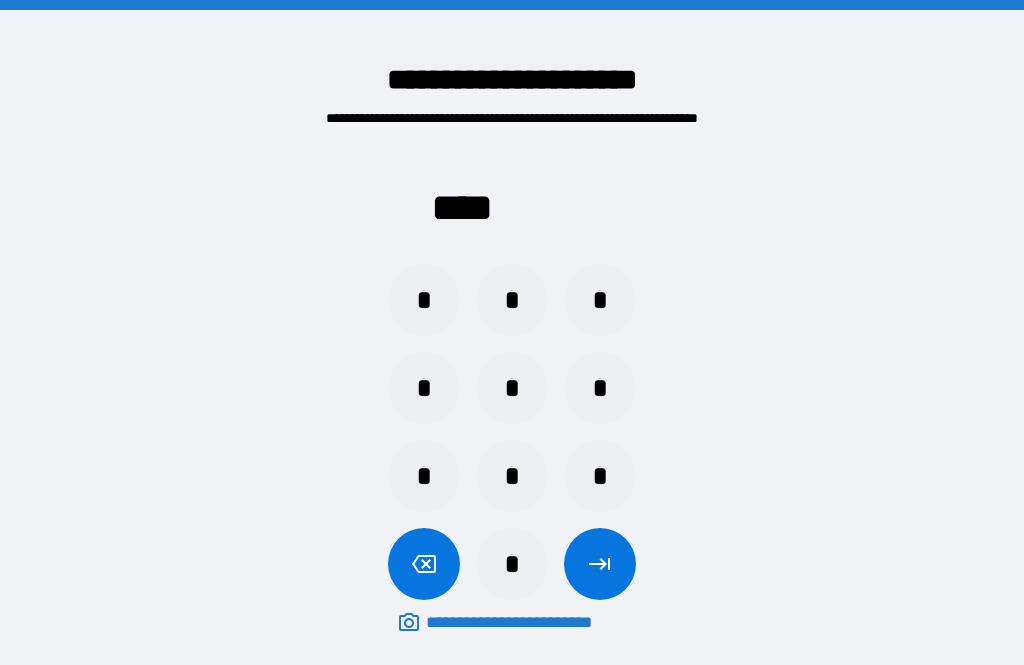 scroll, scrollTop: 64, scrollLeft: 0, axis: vertical 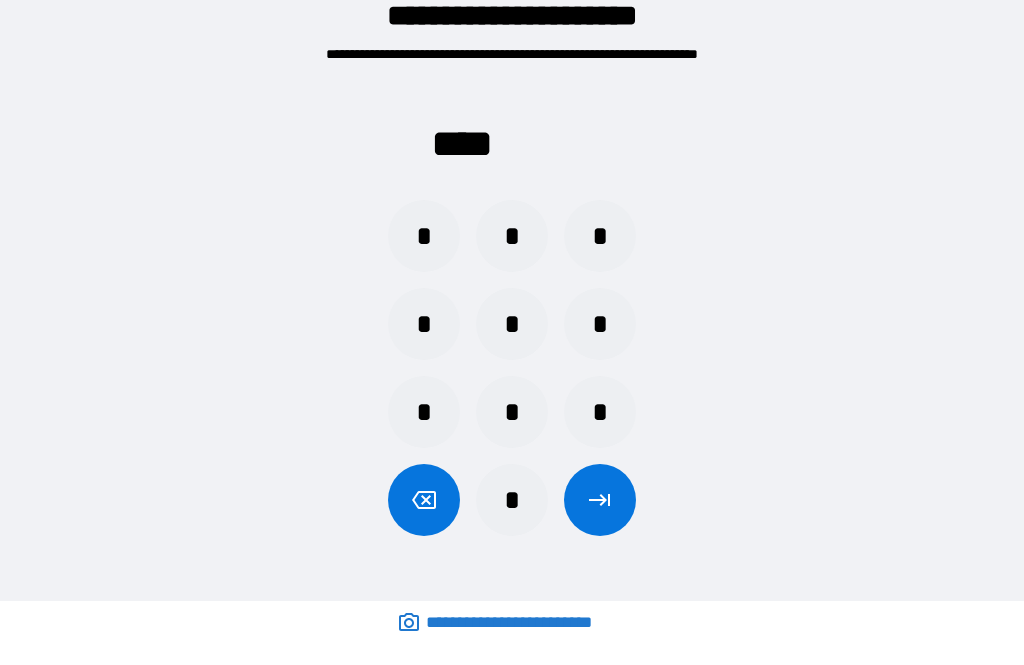 click on "*" at bounding box center [512, 412] 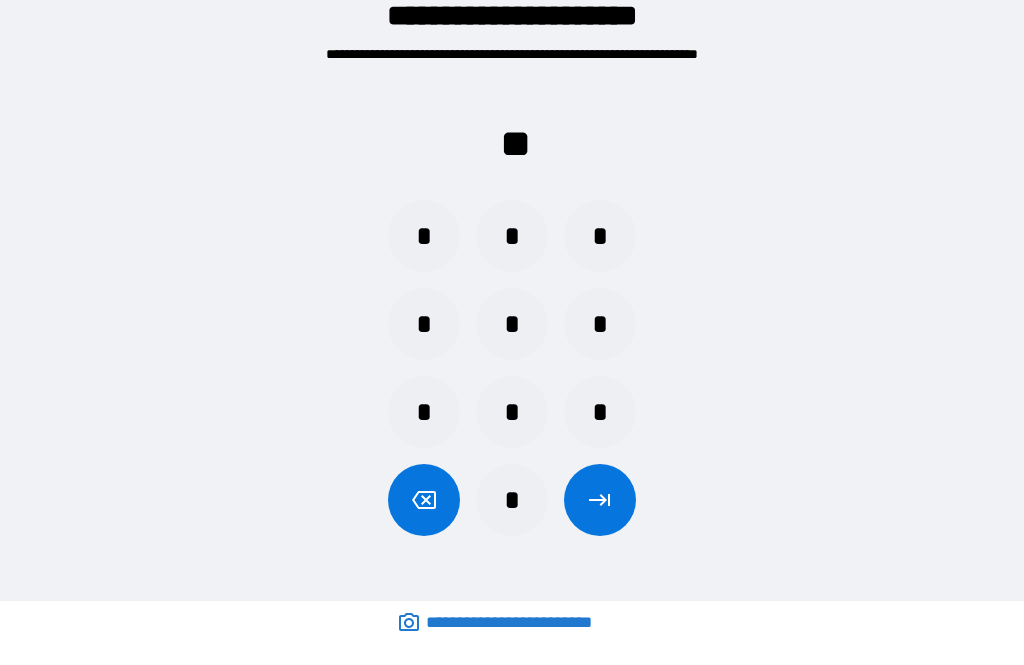 click on "*" at bounding box center [600, 412] 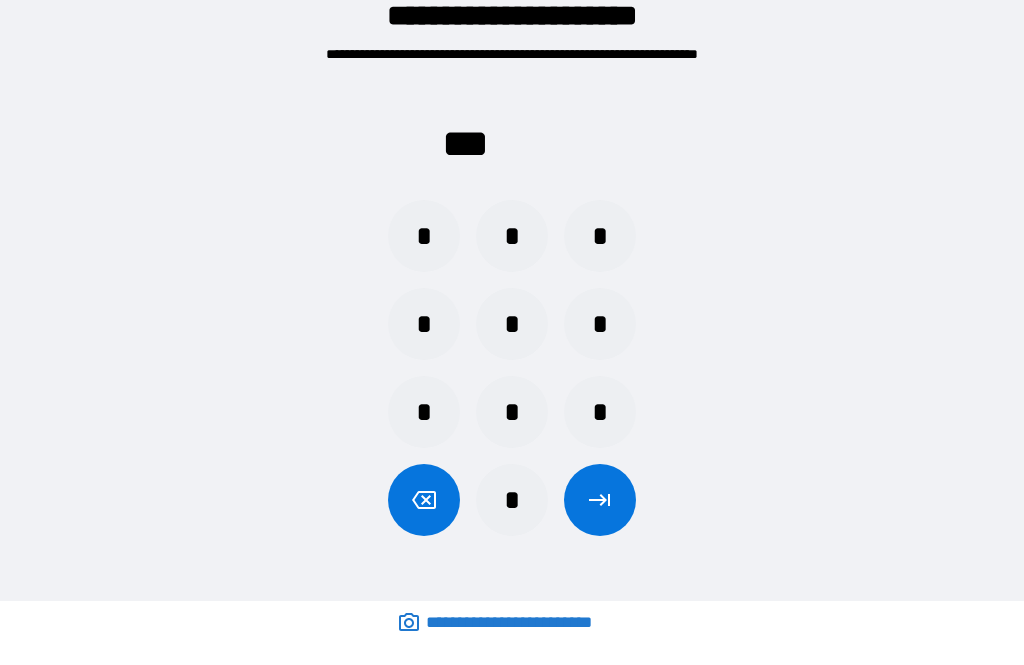click on "*" at bounding box center [512, 500] 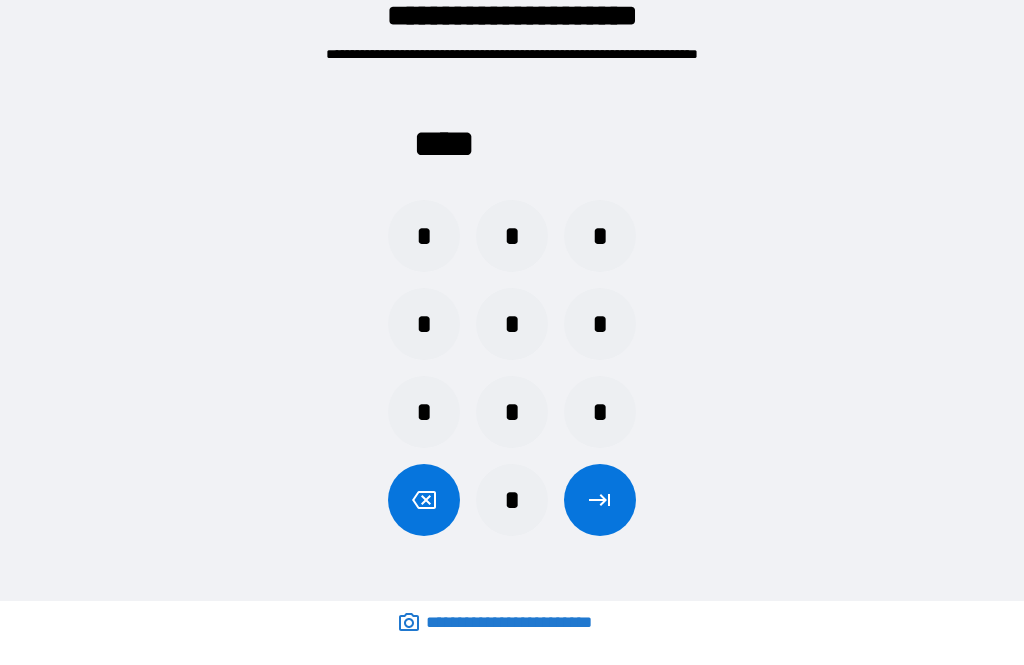 click on "**** * * * * * * * * * *" at bounding box center [512, 304] 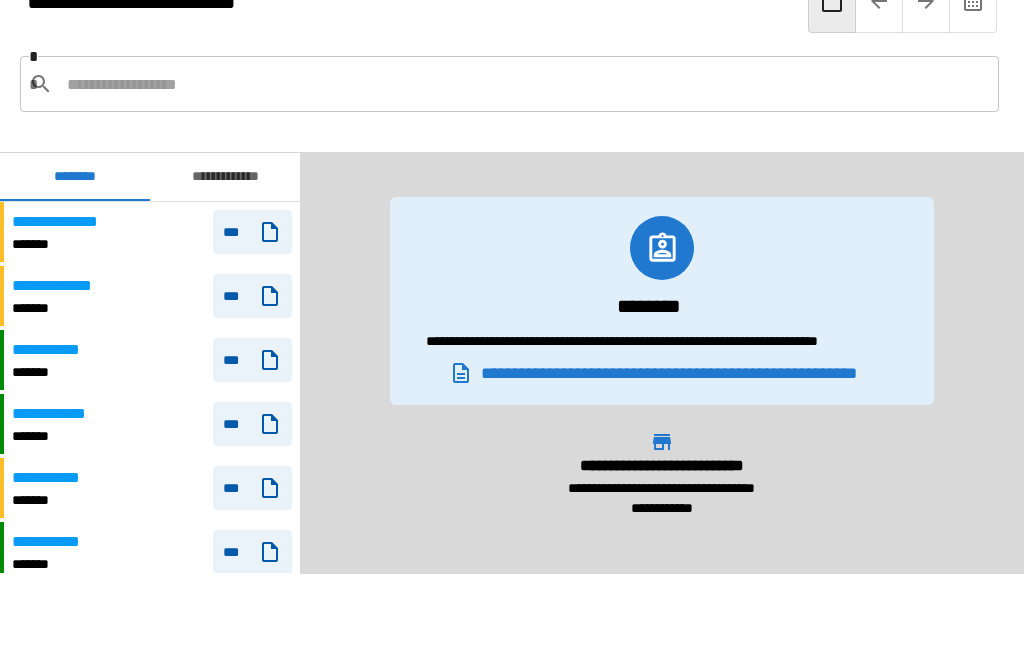 scroll, scrollTop: 480, scrollLeft: 0, axis: vertical 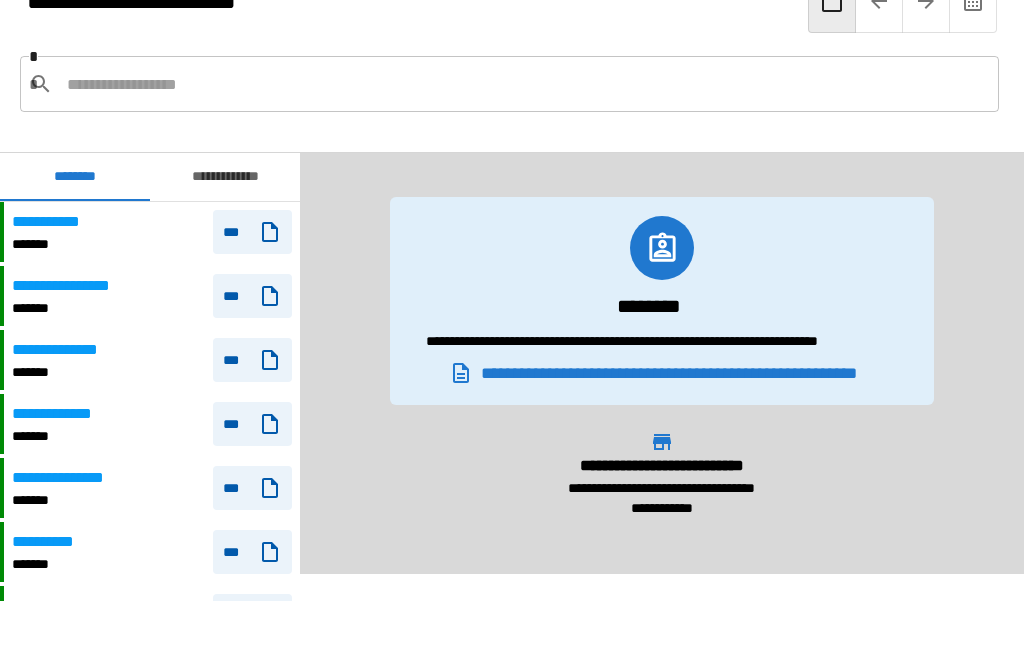 click on "**********" at bounding box center [152, 552] 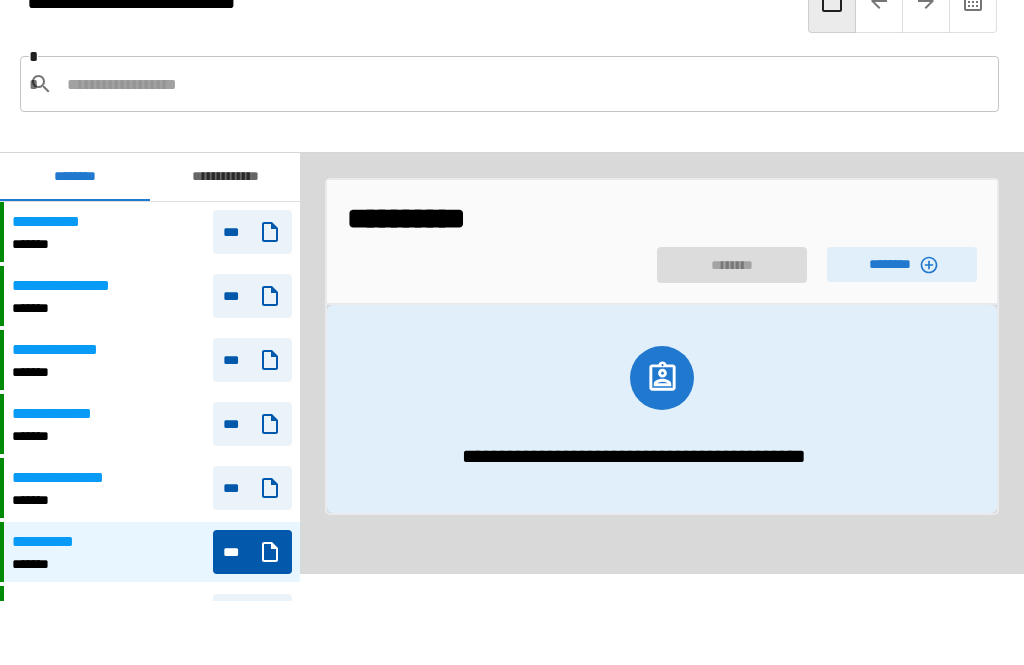 click on "********" at bounding box center (902, 264) 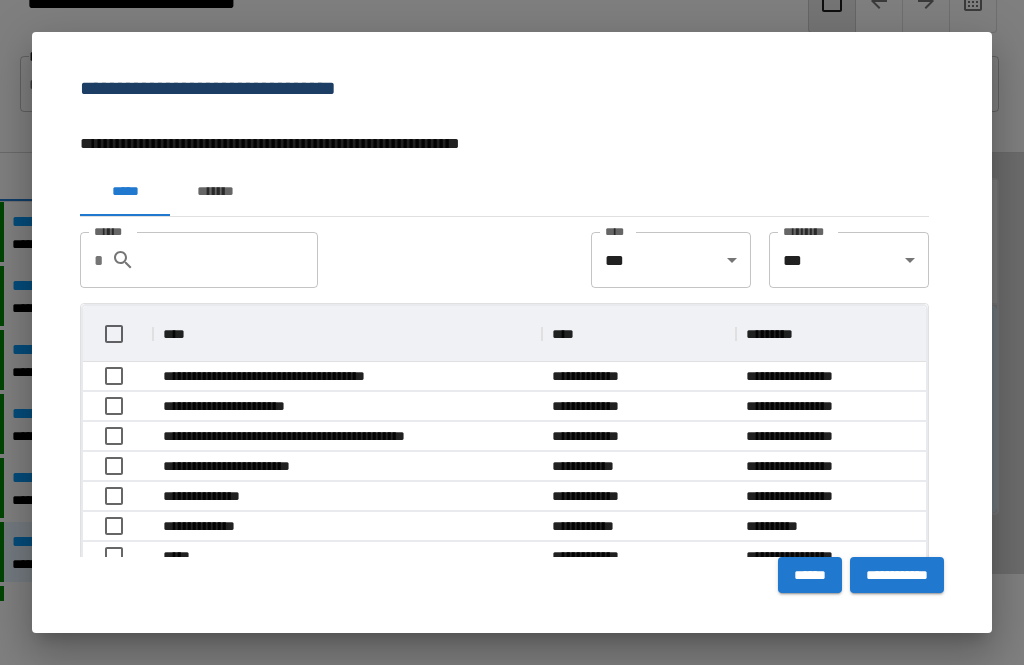 scroll, scrollTop: 1, scrollLeft: 1, axis: both 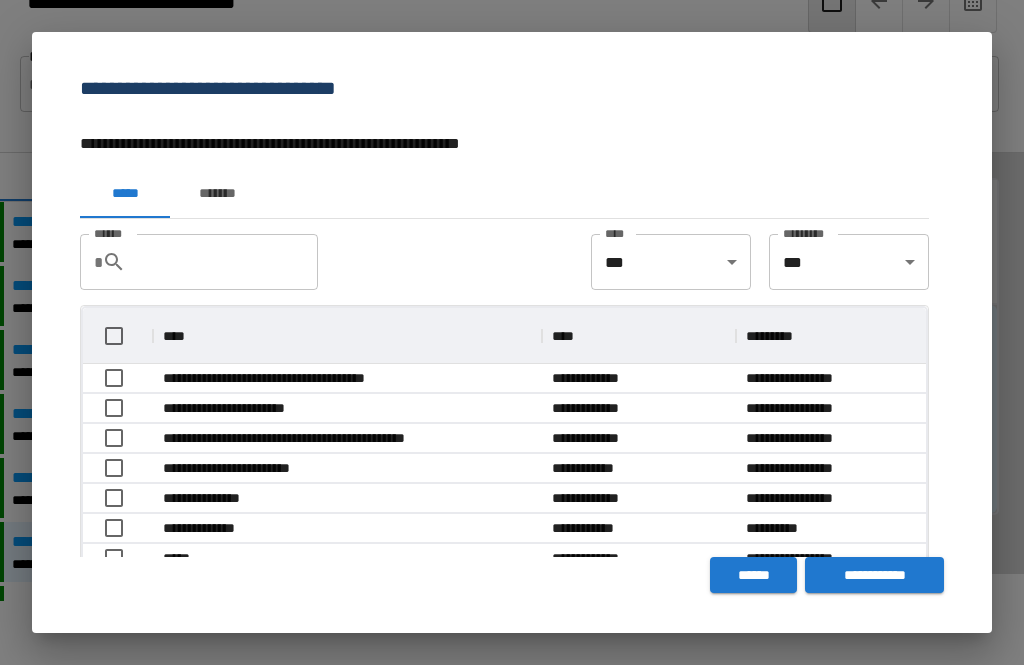 click on "*******" at bounding box center (217, 194) 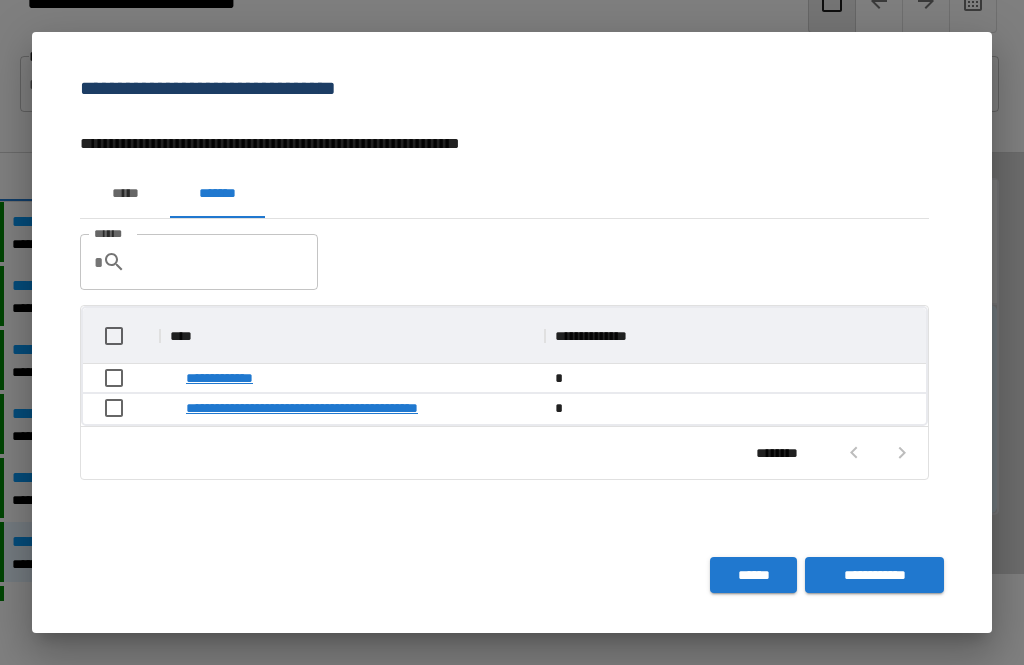 scroll, scrollTop: 1, scrollLeft: 1, axis: both 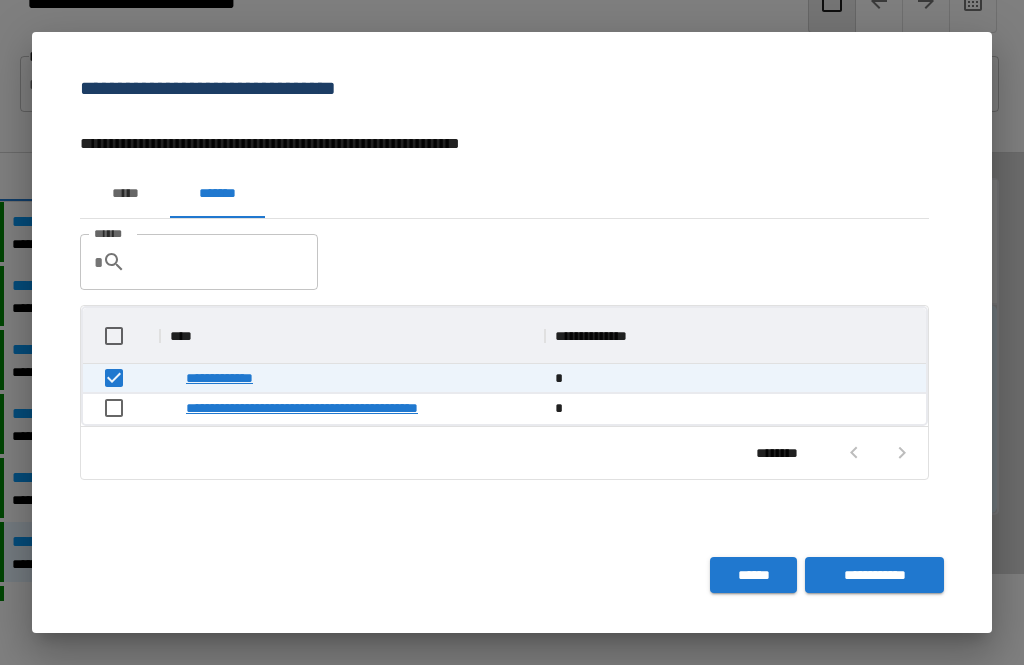 click on "**********" at bounding box center (874, 575) 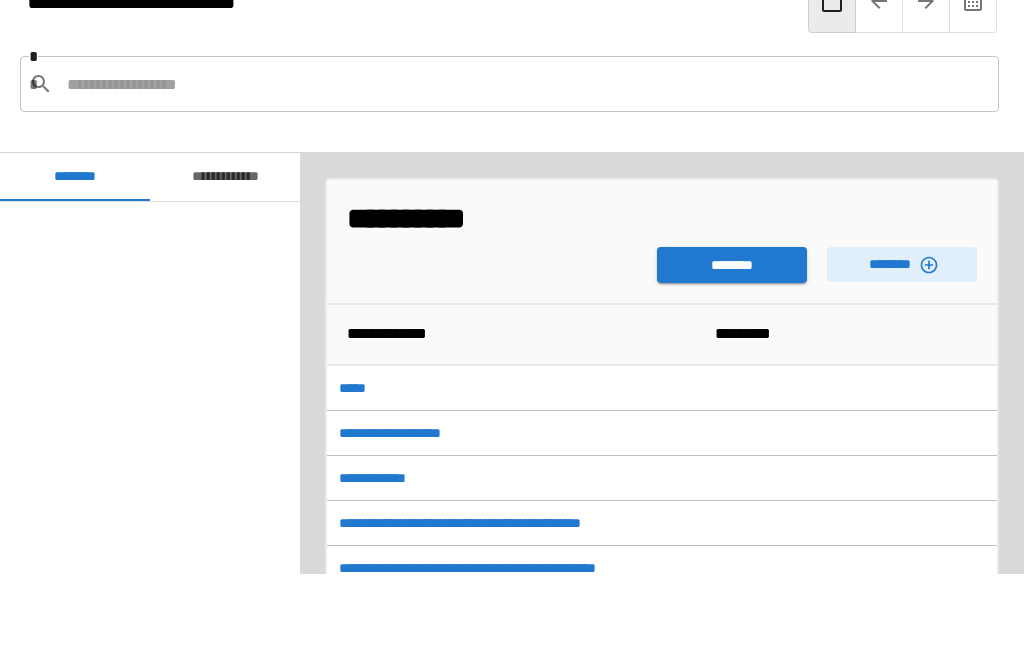 scroll, scrollTop: 480, scrollLeft: 0, axis: vertical 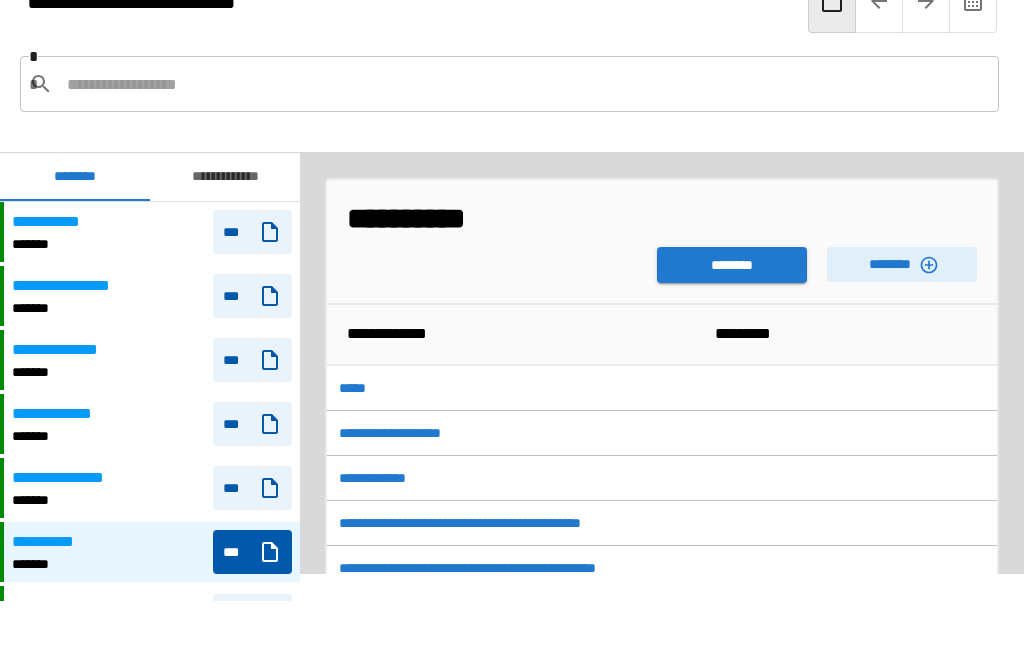 click on "********" at bounding box center (732, 265) 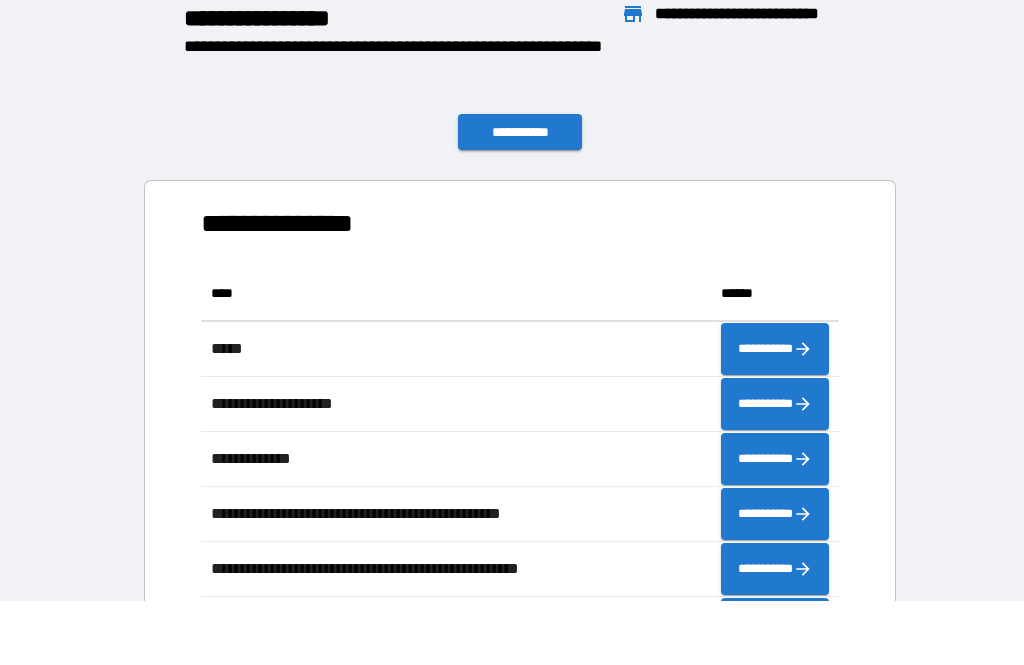 scroll, scrollTop: 386, scrollLeft: 638, axis: both 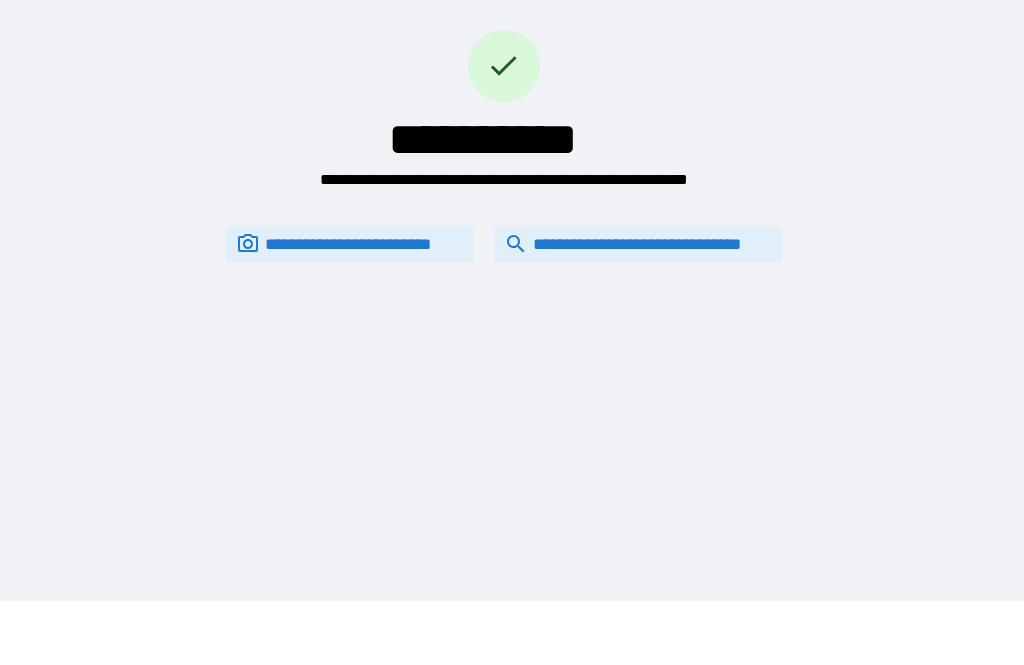 click on "**********" at bounding box center (638, 244) 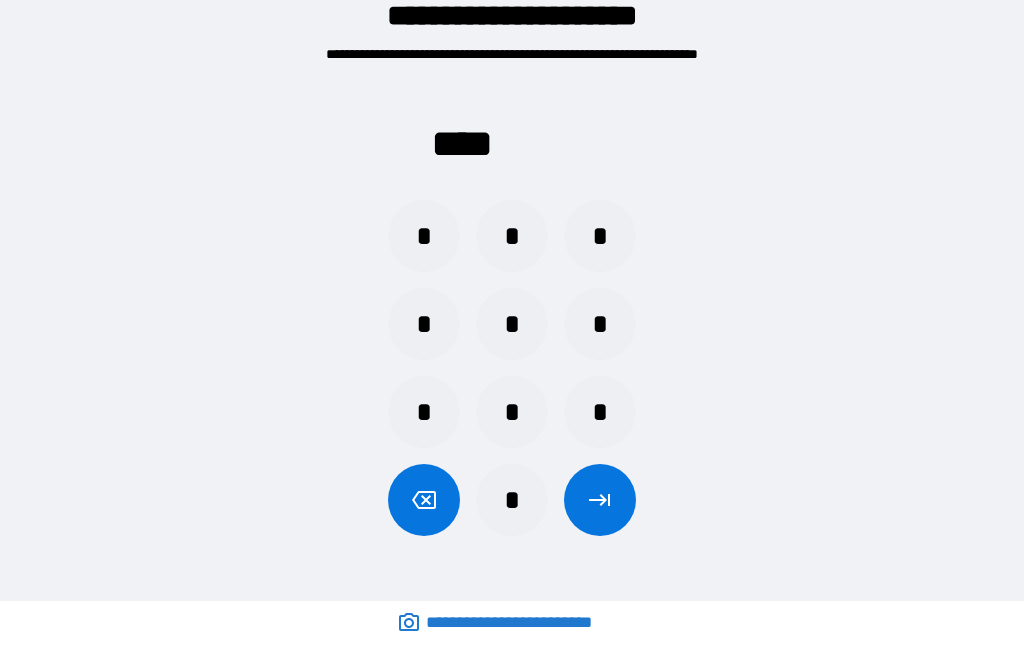click on "*" at bounding box center (512, 412) 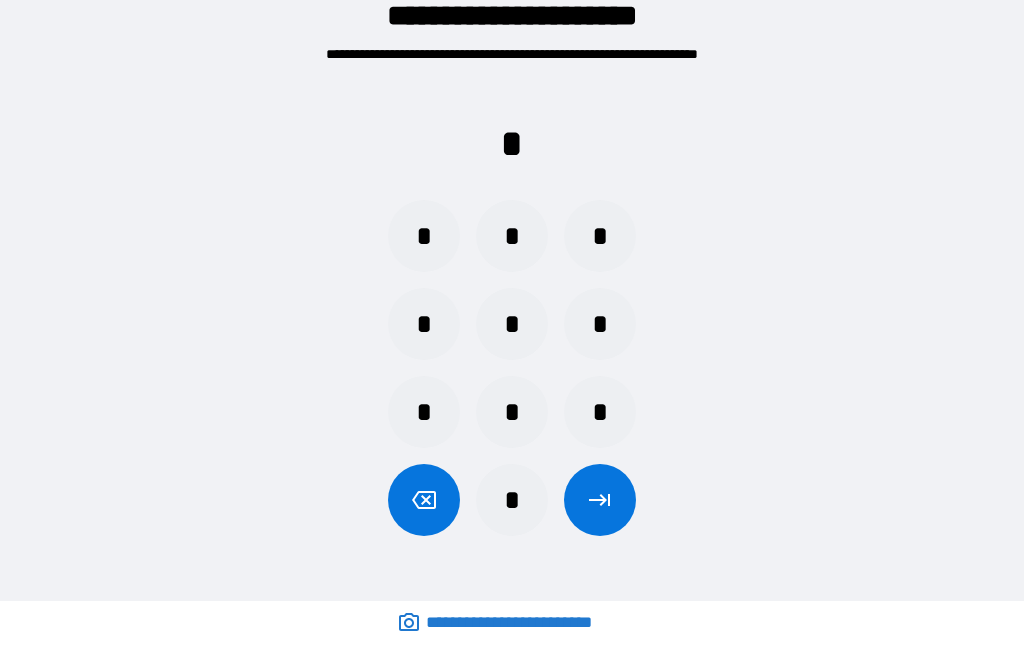 click on "*" at bounding box center (512, 412) 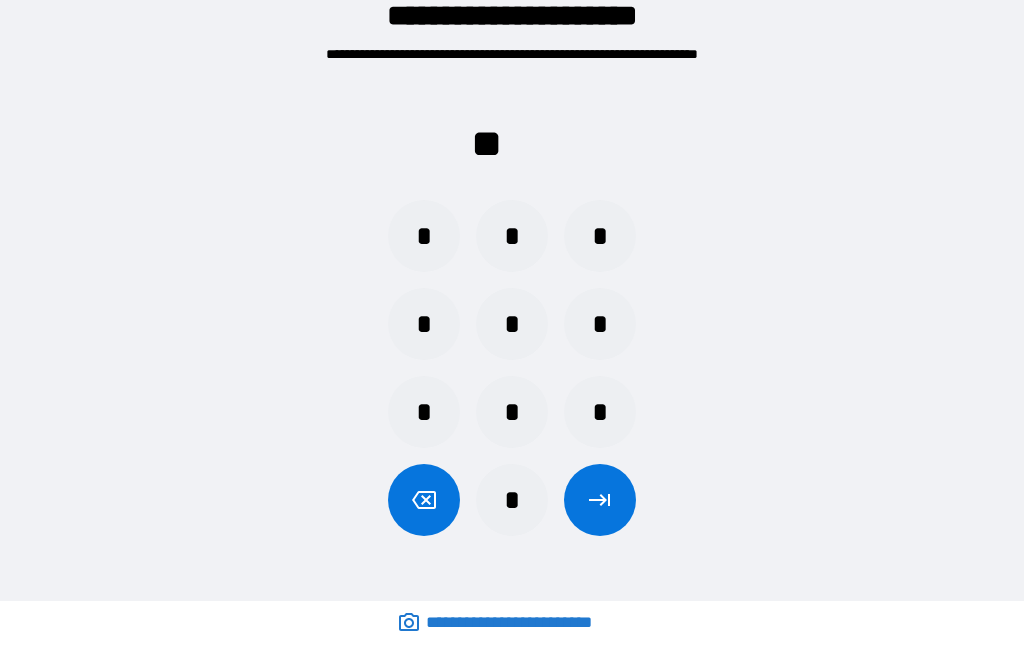click on "*" at bounding box center [600, 412] 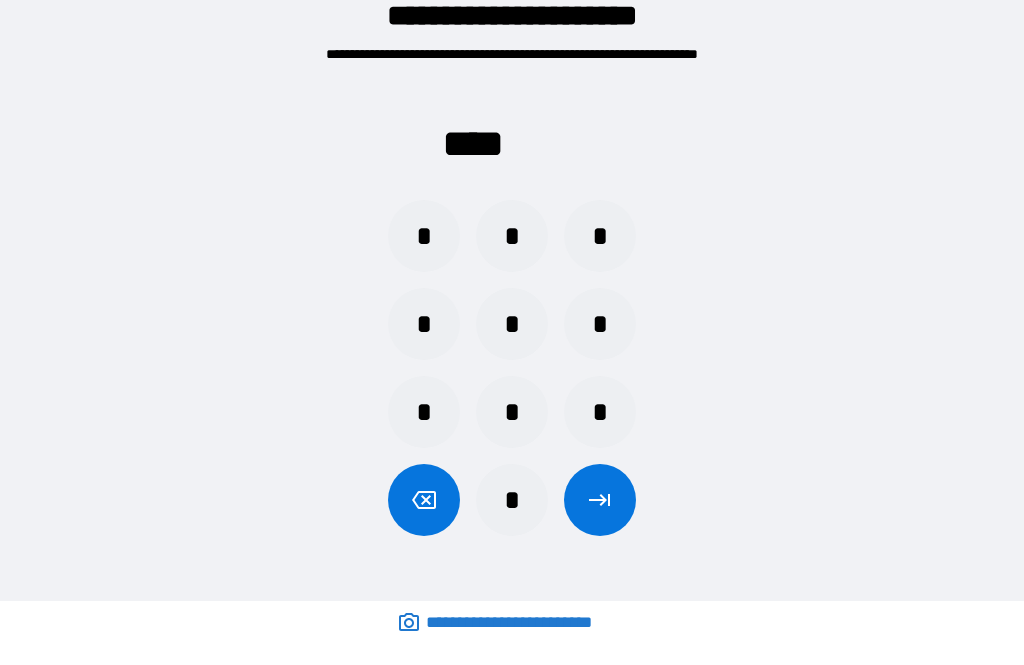 click at bounding box center (600, 500) 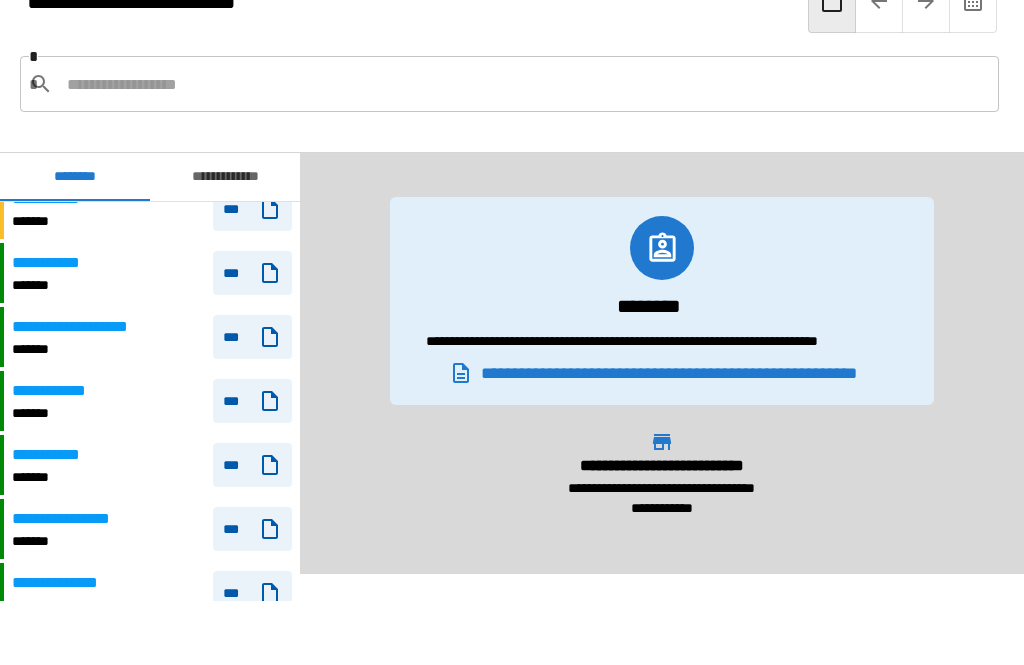 scroll, scrollTop: 261, scrollLeft: 0, axis: vertical 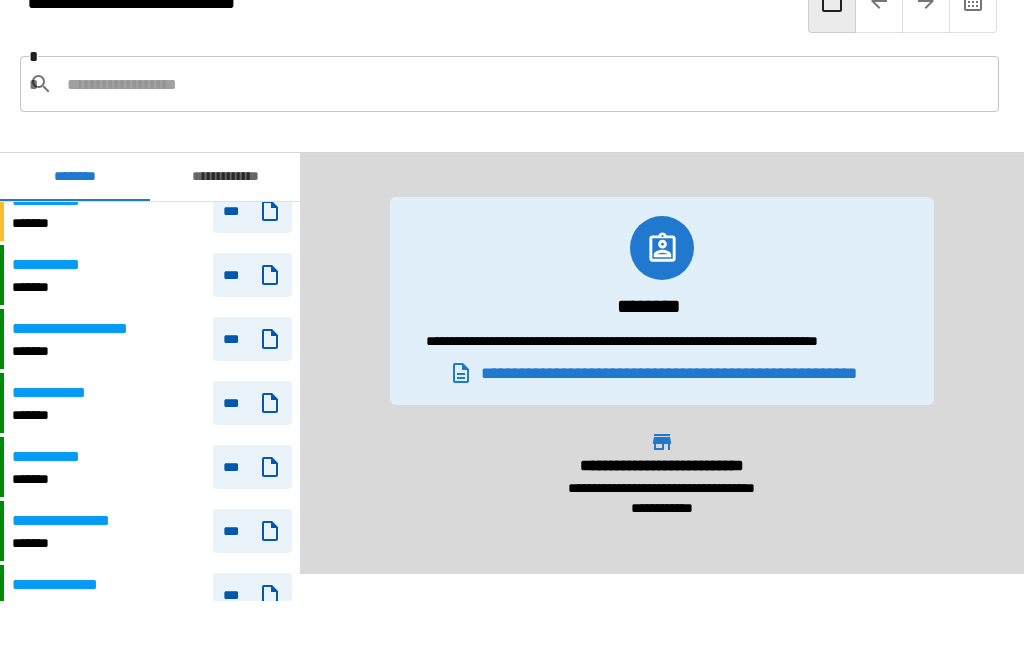 click on "**********" at bounding box center (62, 585) 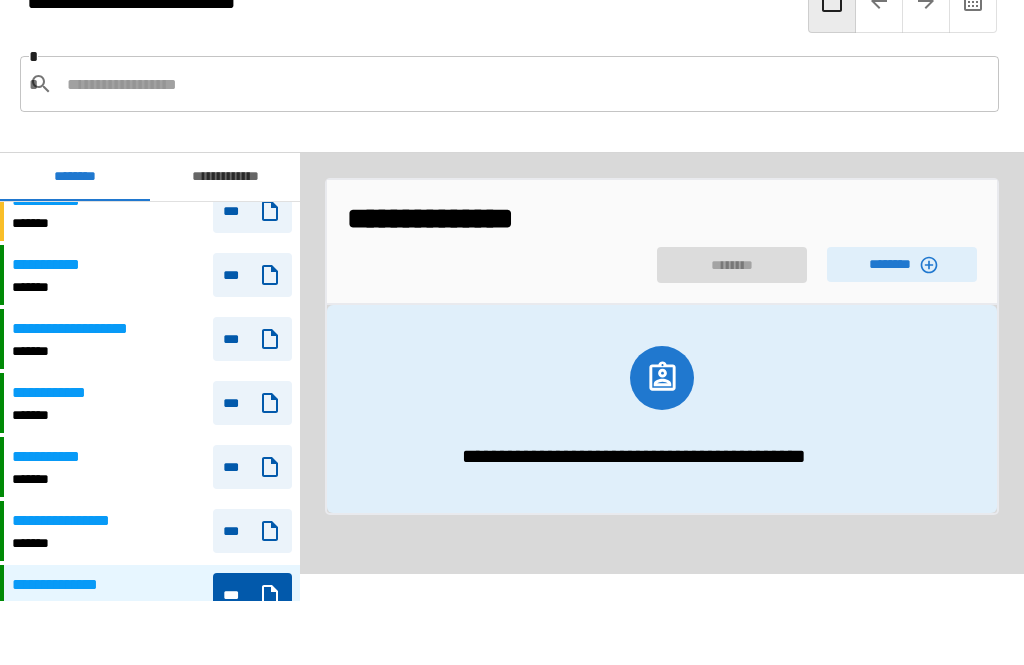 click on "********" at bounding box center (902, 264) 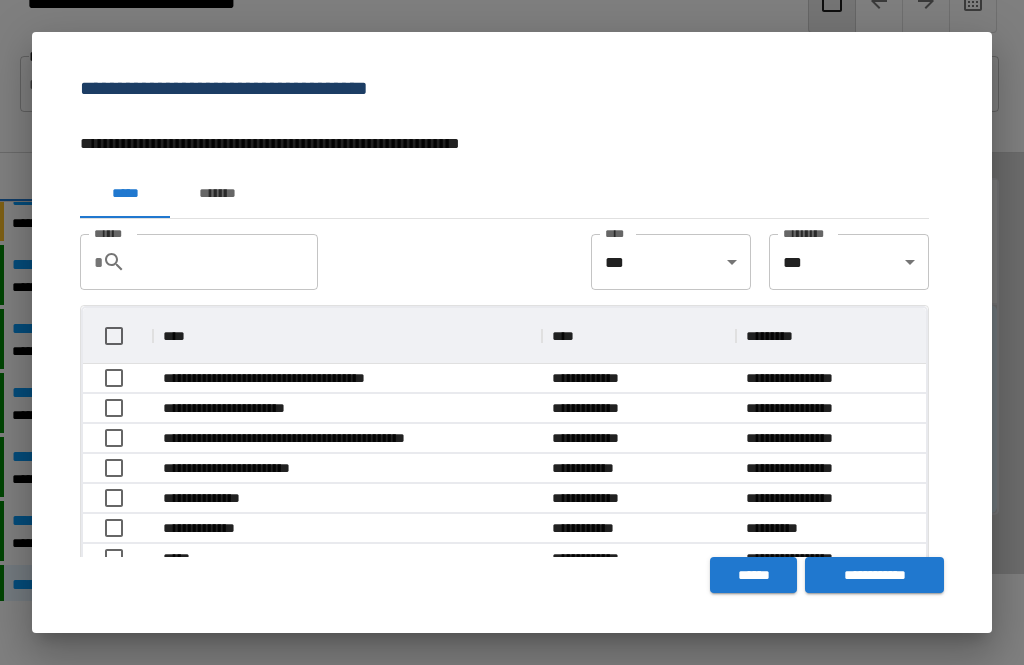 scroll, scrollTop: 1, scrollLeft: 1, axis: both 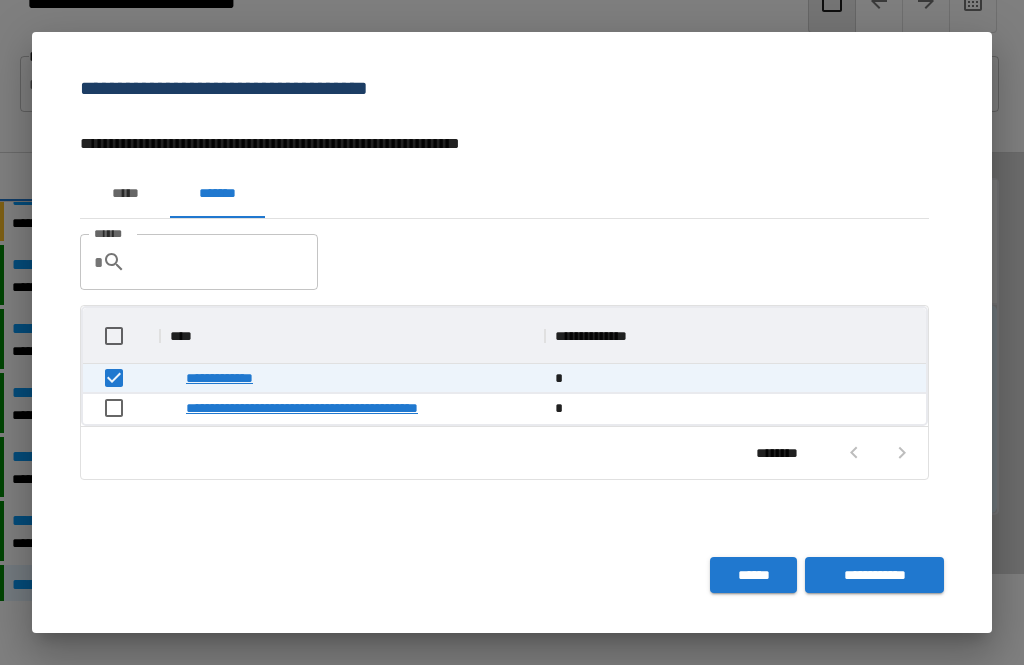 click on "**********" at bounding box center (874, 575) 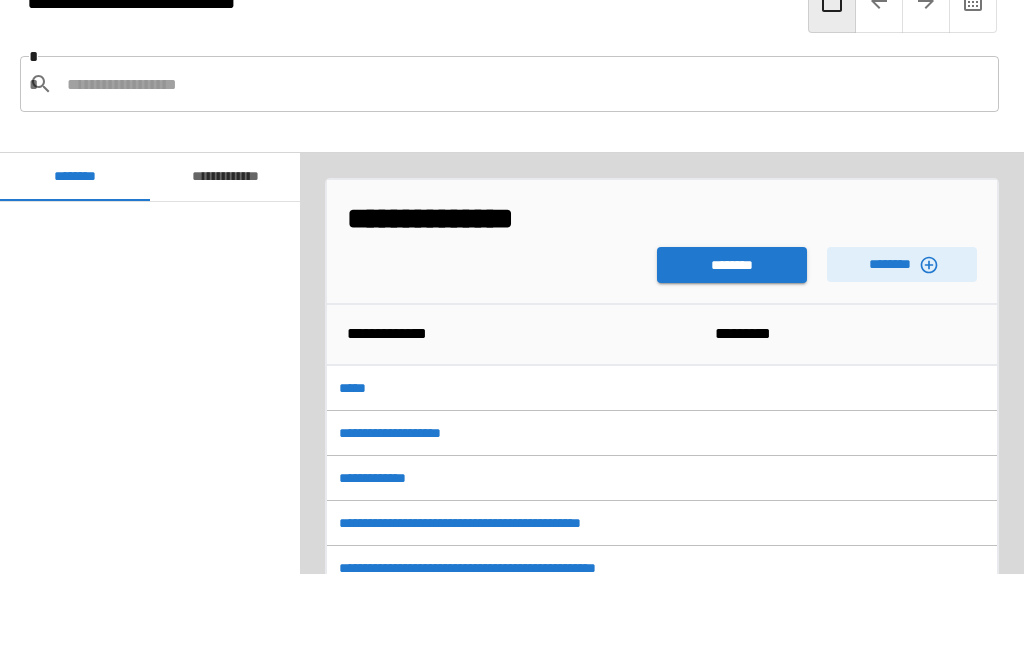 scroll, scrollTop: 480, scrollLeft: 0, axis: vertical 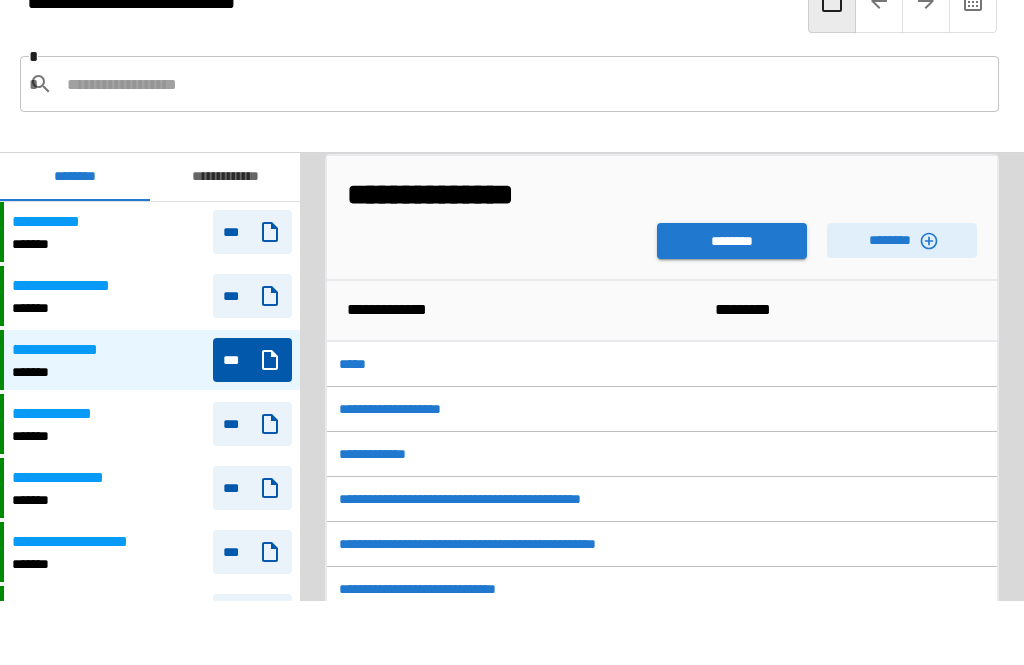 click on "********" at bounding box center [732, 241] 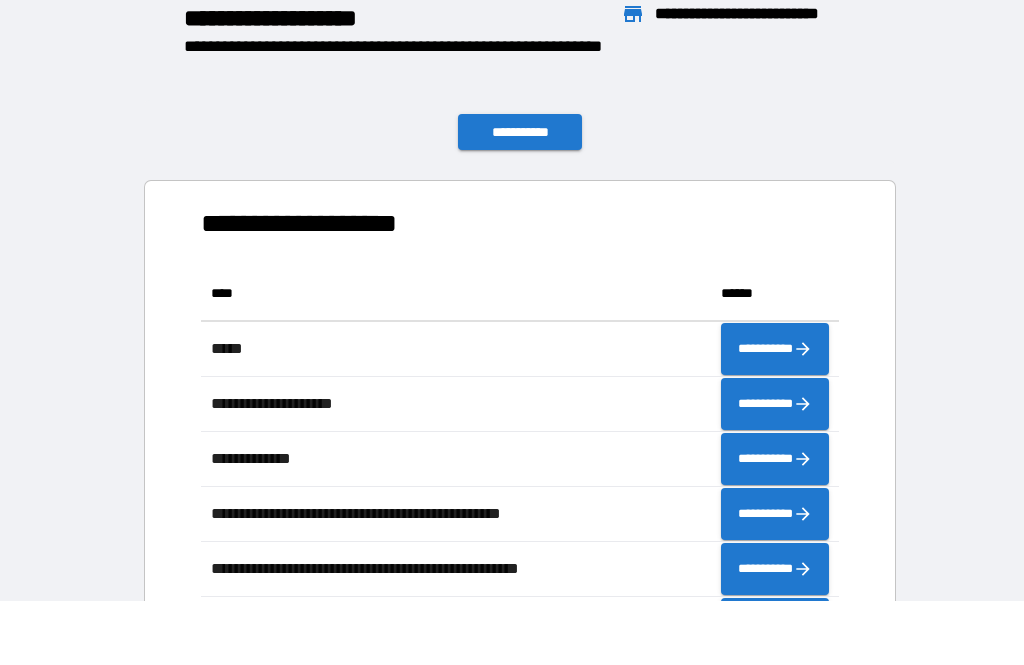 scroll, scrollTop: 386, scrollLeft: 638, axis: both 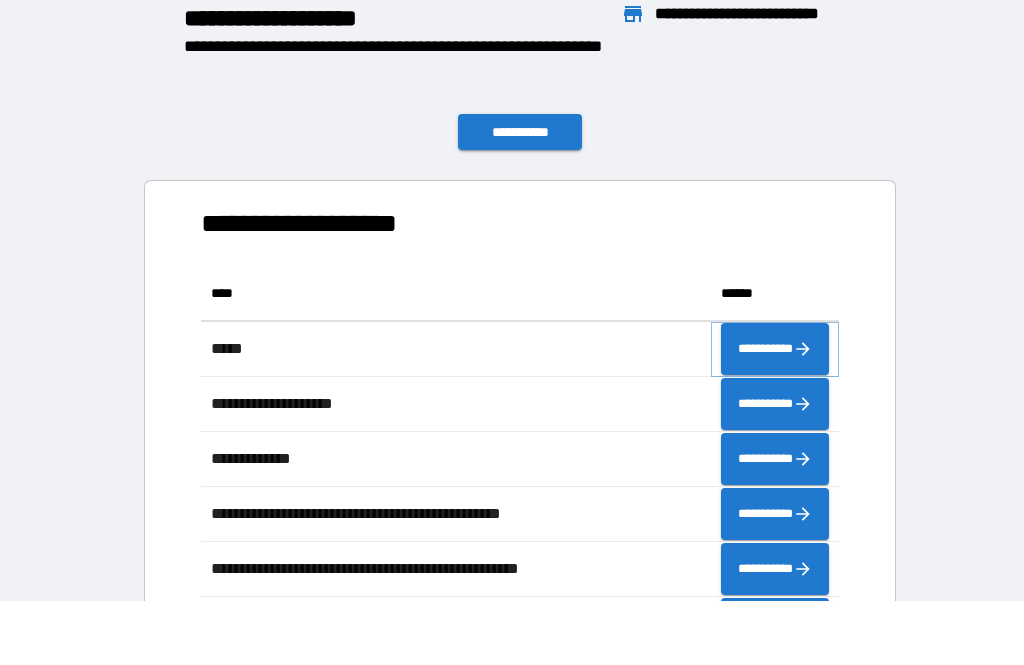 click on "**********" at bounding box center [775, 349] 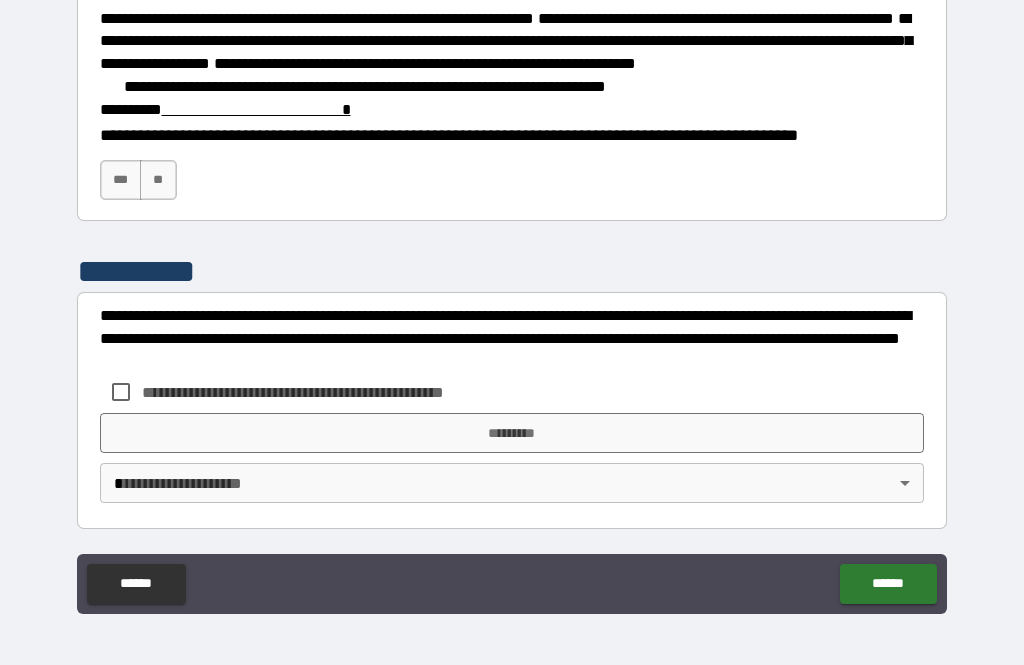 scroll, scrollTop: 3077, scrollLeft: 0, axis: vertical 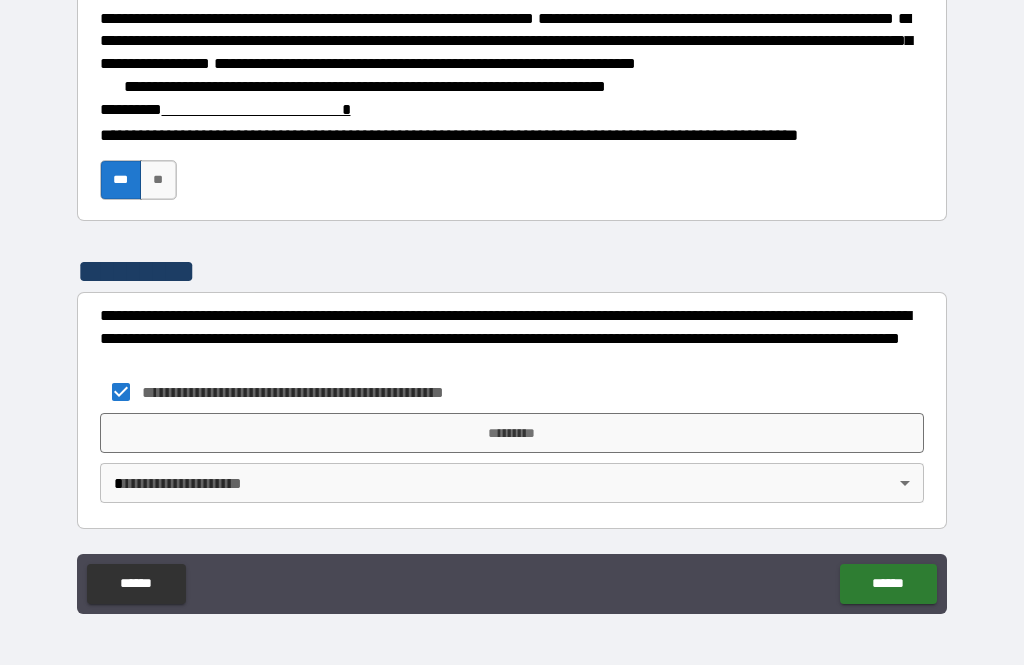 click on "*********" at bounding box center [512, 433] 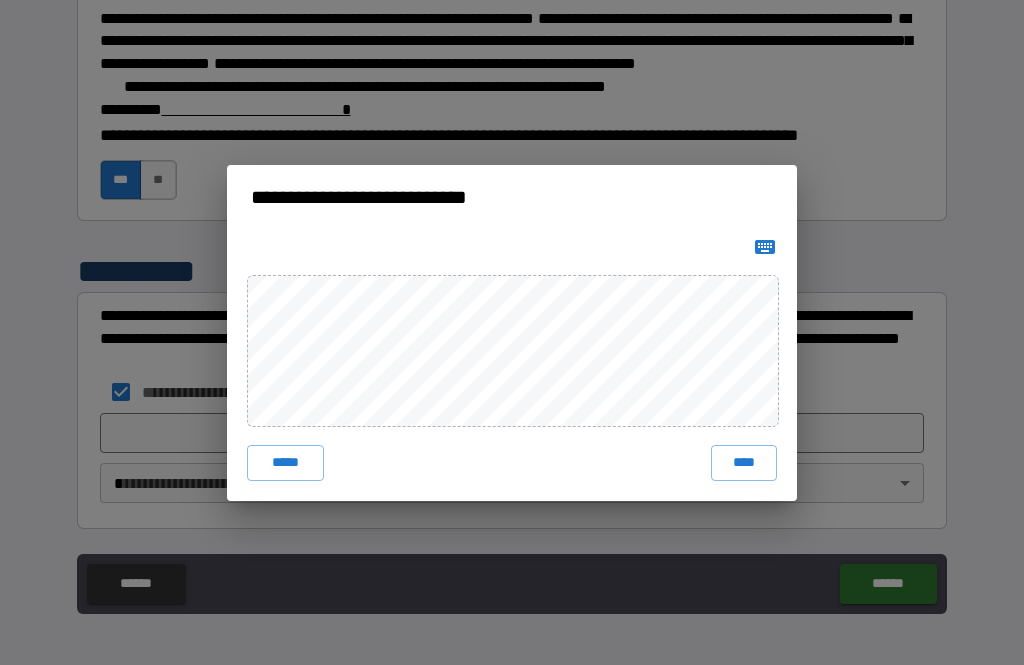 click on "****" at bounding box center (744, 463) 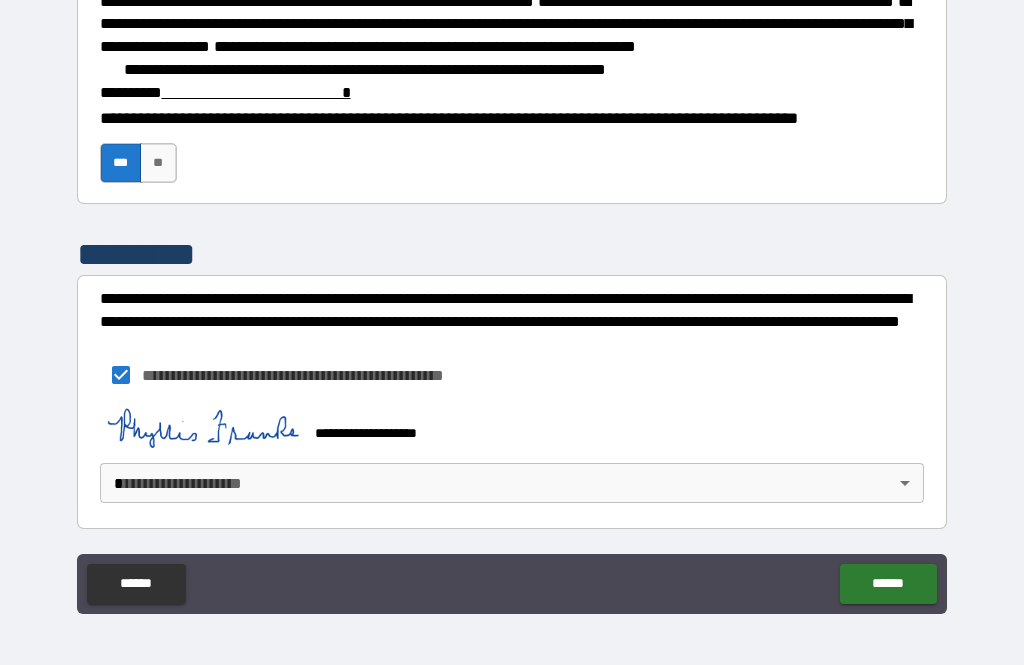 scroll, scrollTop: 3094, scrollLeft: 0, axis: vertical 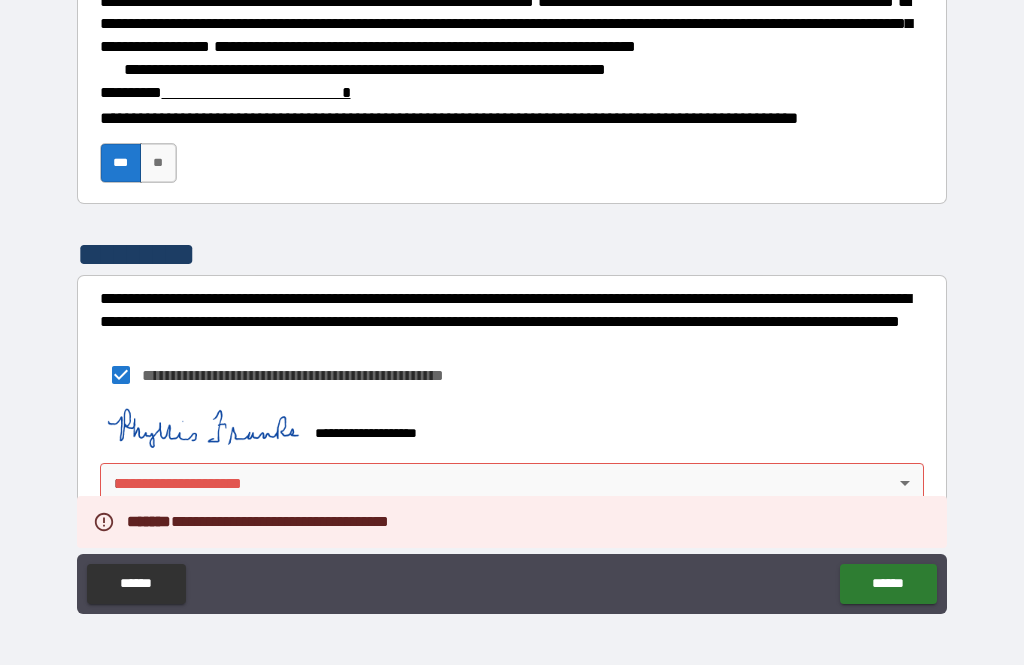 click on "**********" at bounding box center [512, 300] 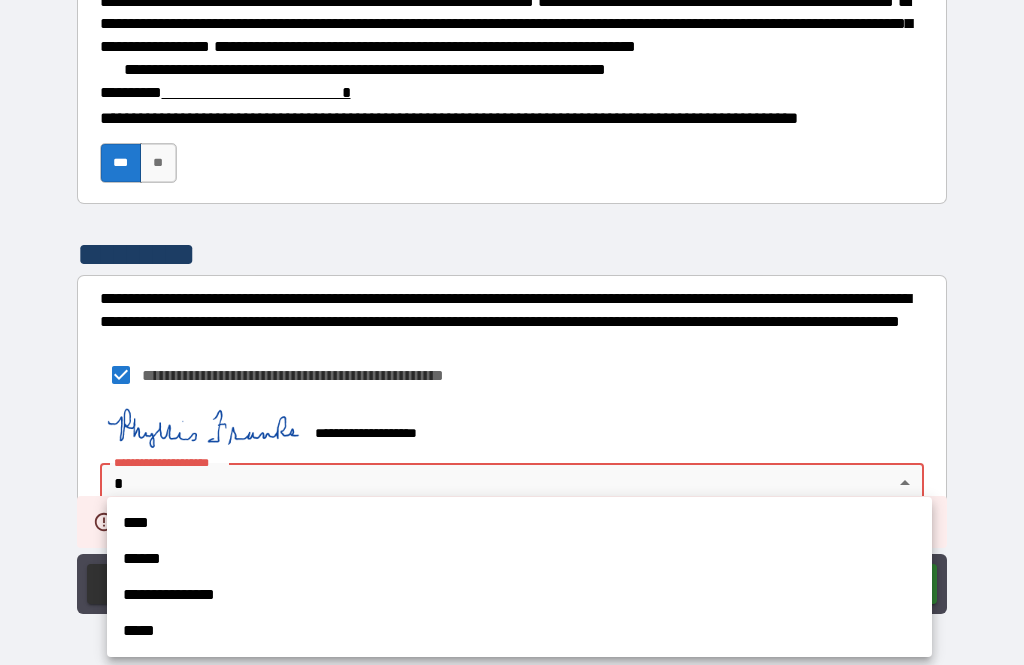click on "****" at bounding box center [519, 523] 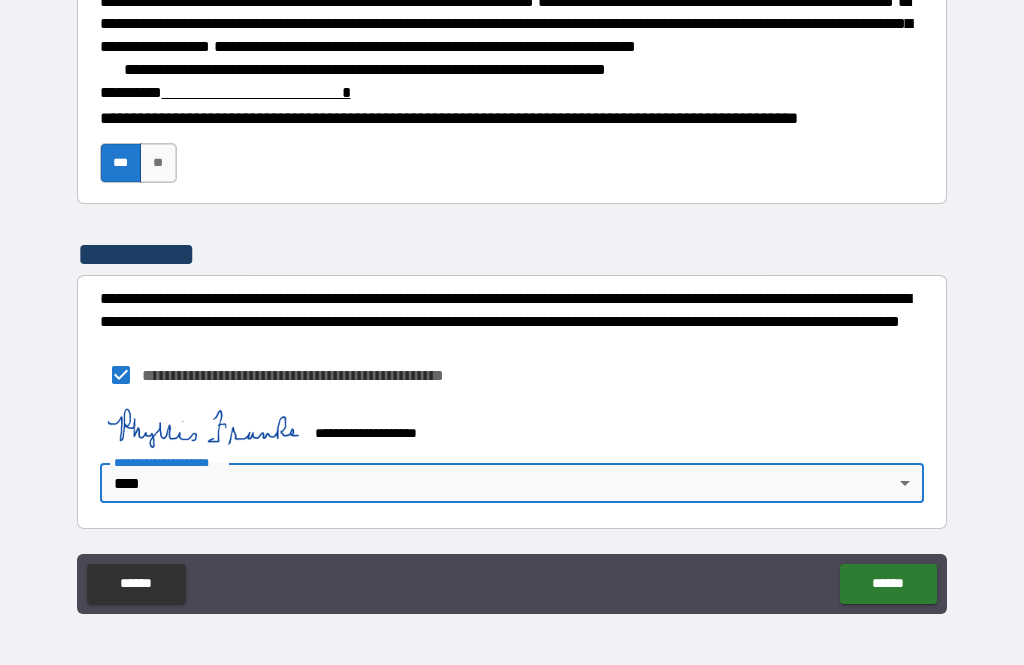 click on "******" at bounding box center [888, 584] 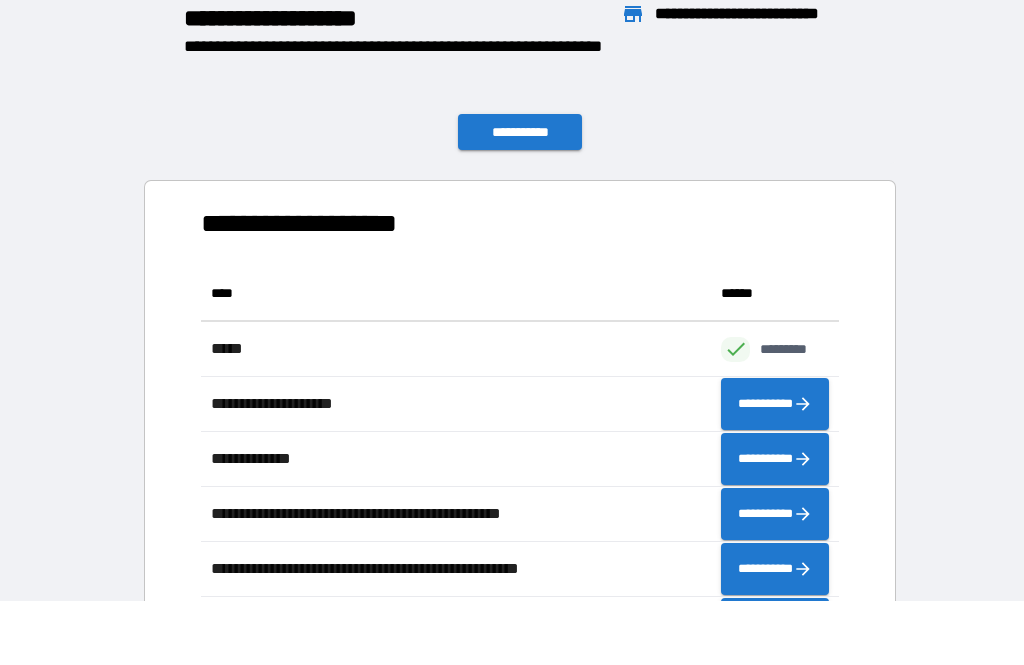 scroll, scrollTop: 1, scrollLeft: 1, axis: both 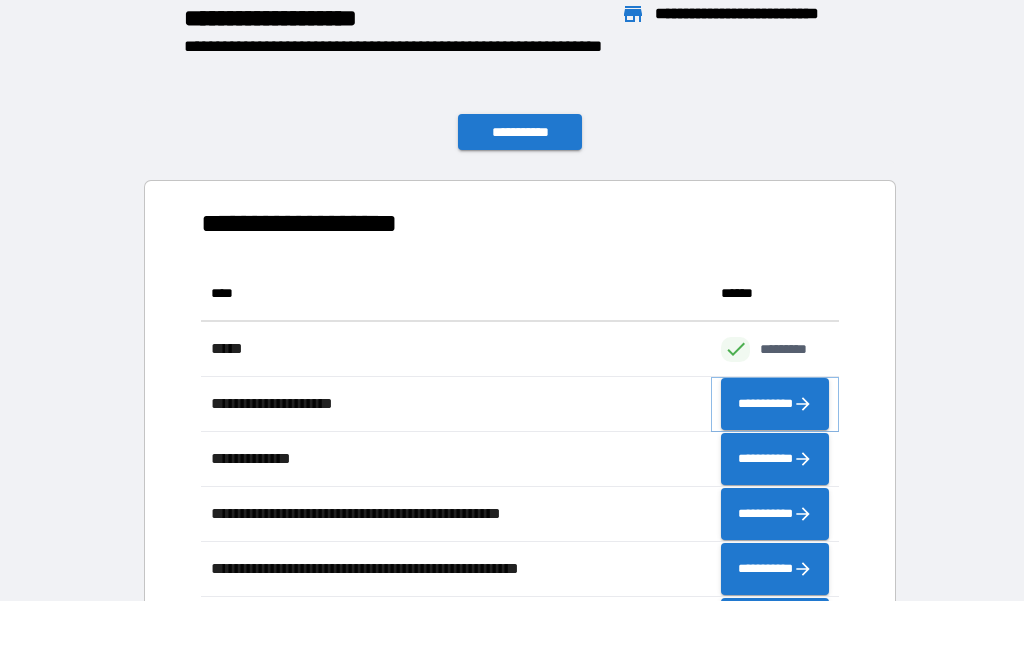 click on "**********" at bounding box center (775, 404) 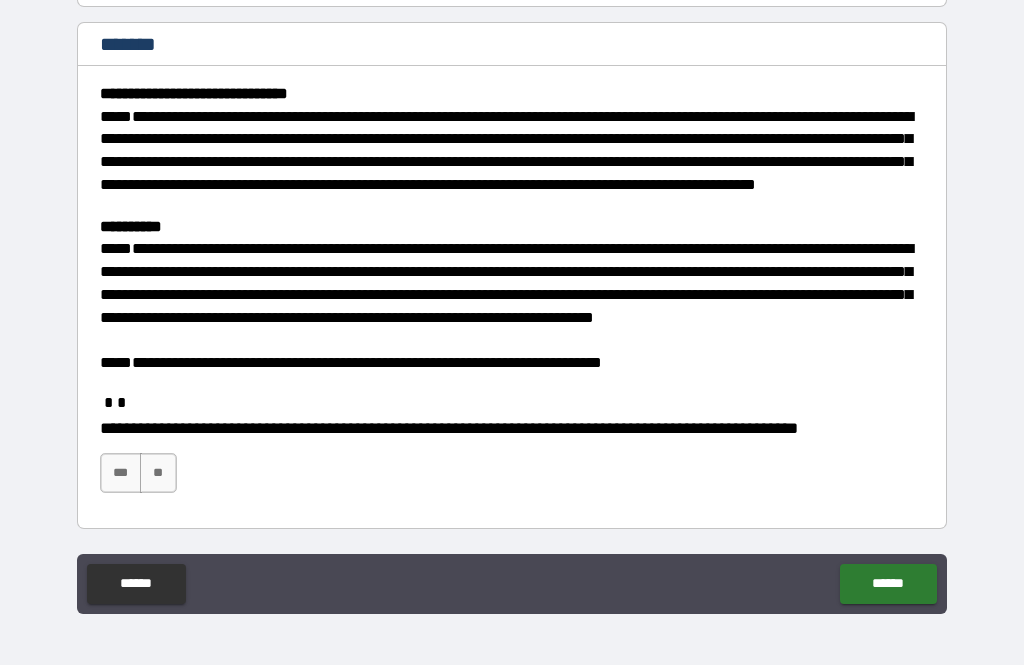 scroll, scrollTop: 224, scrollLeft: 0, axis: vertical 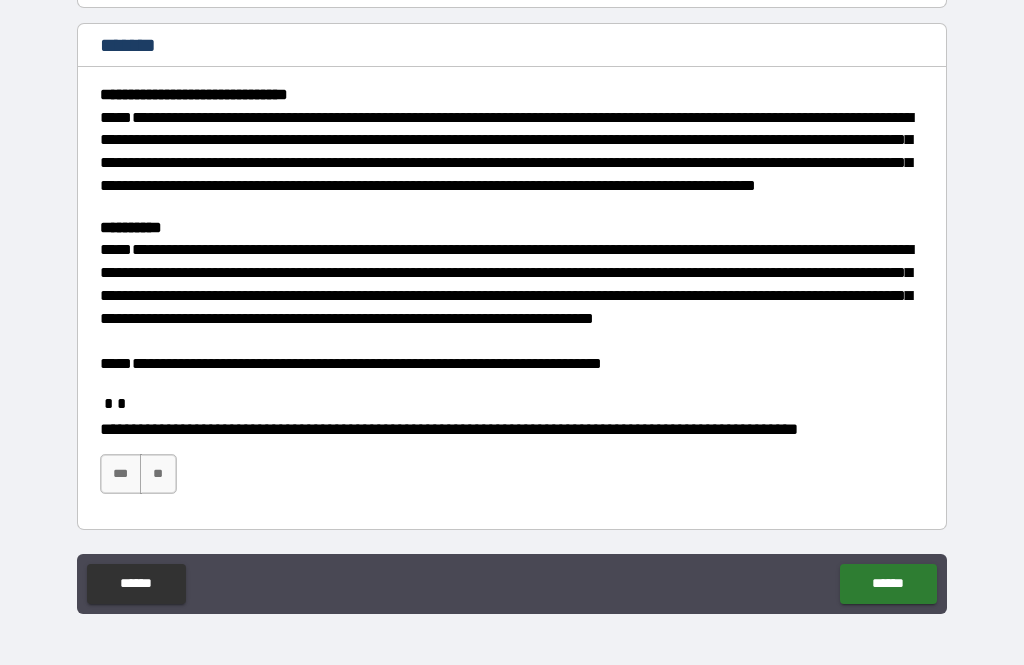 click on "***" at bounding box center (121, 474) 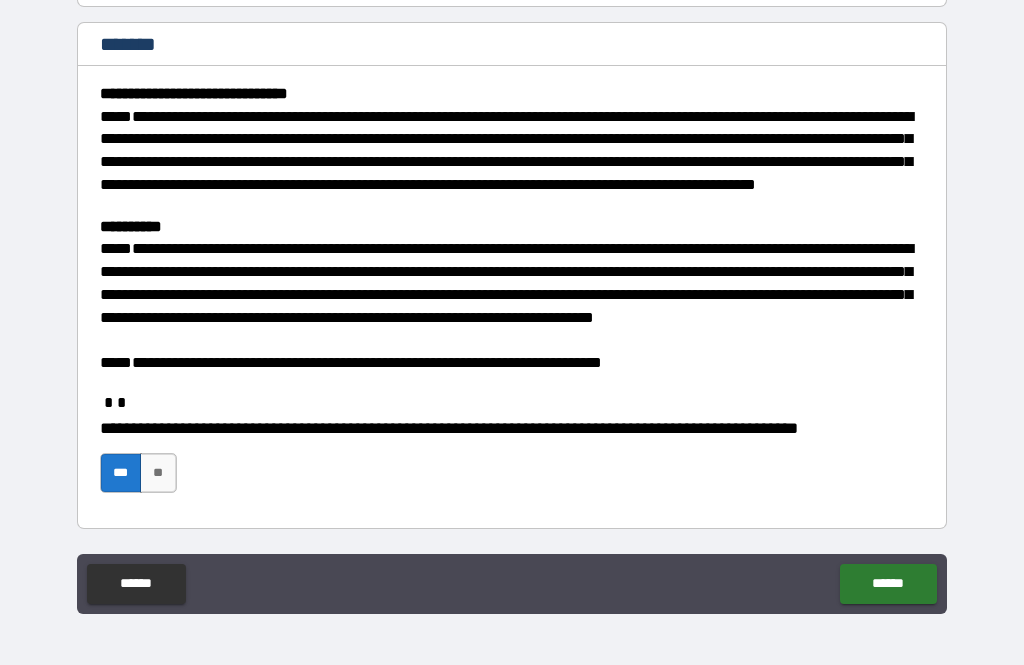 scroll, scrollTop: 224, scrollLeft: 0, axis: vertical 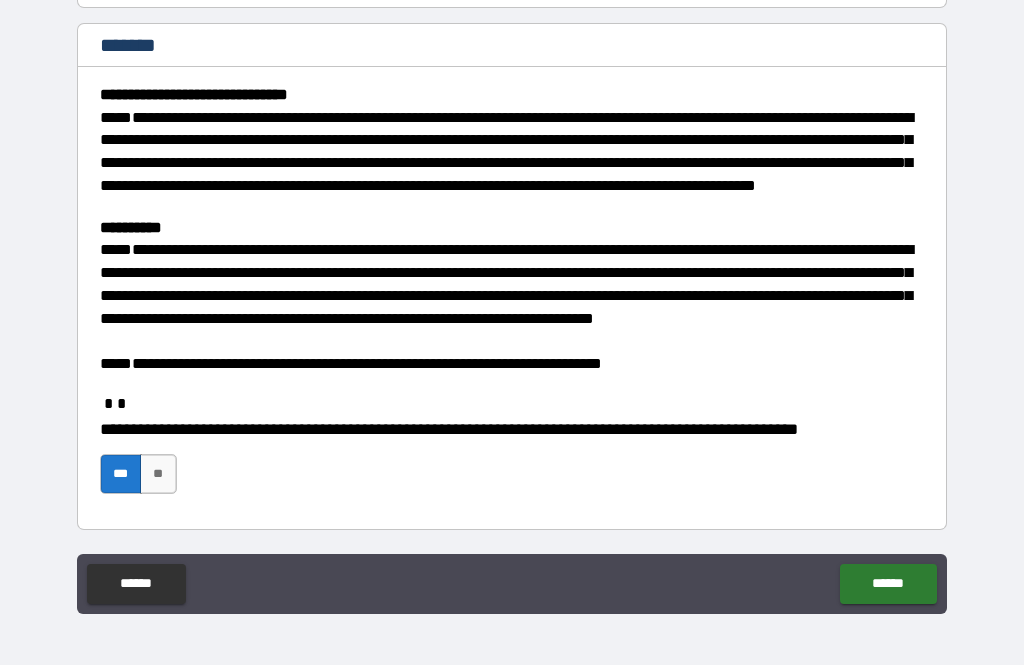 click on "******" at bounding box center [888, 584] 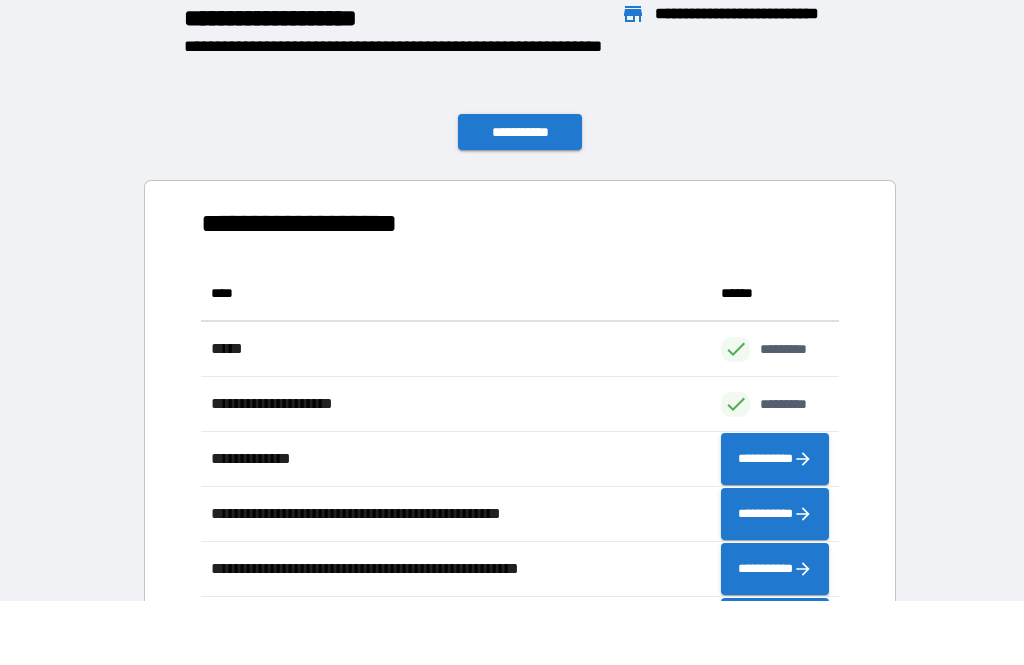 scroll, scrollTop: 386, scrollLeft: 638, axis: both 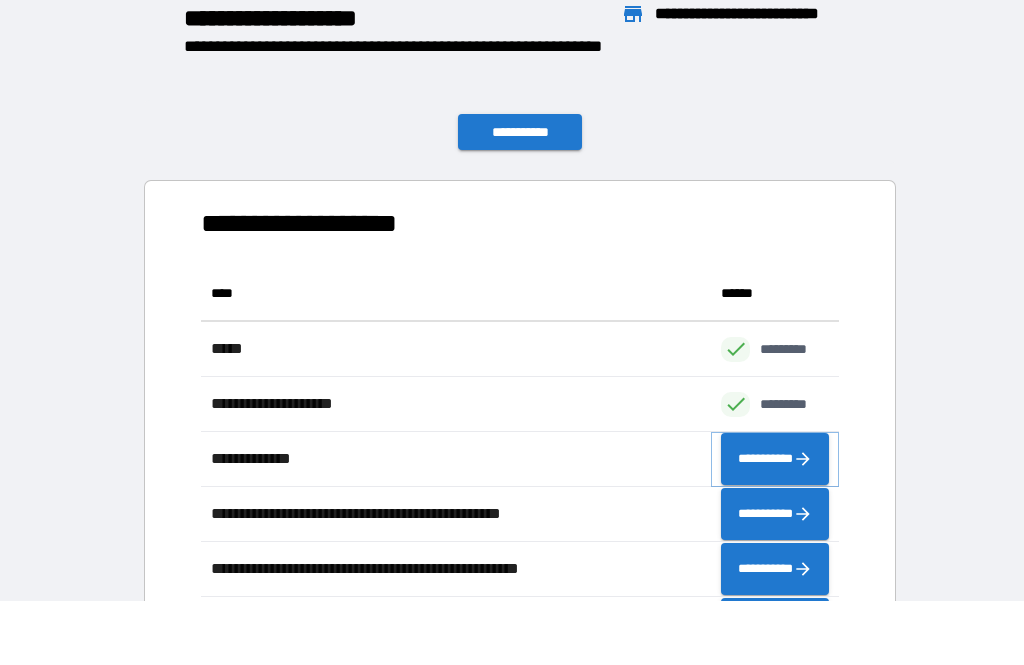 click on "**********" at bounding box center (775, 459) 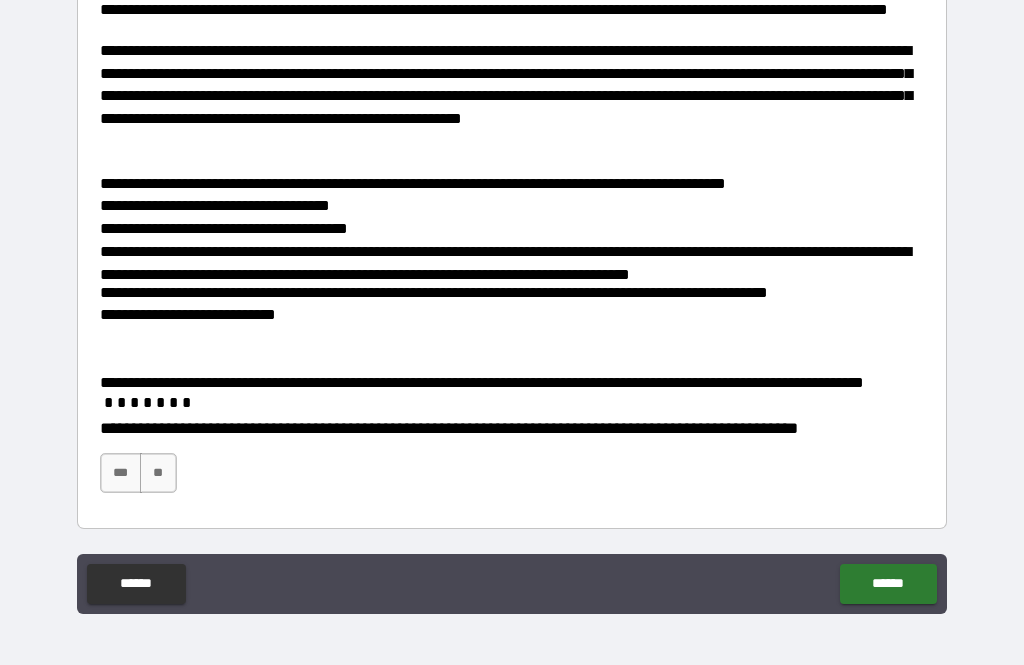 scroll, scrollTop: 422, scrollLeft: 0, axis: vertical 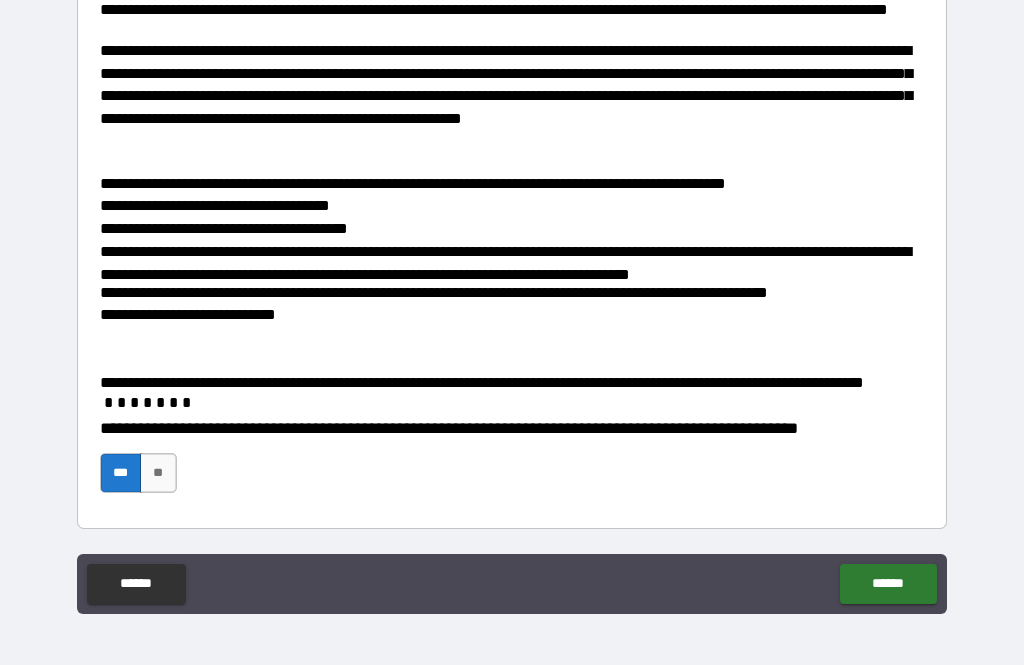 click on "******" at bounding box center [888, 584] 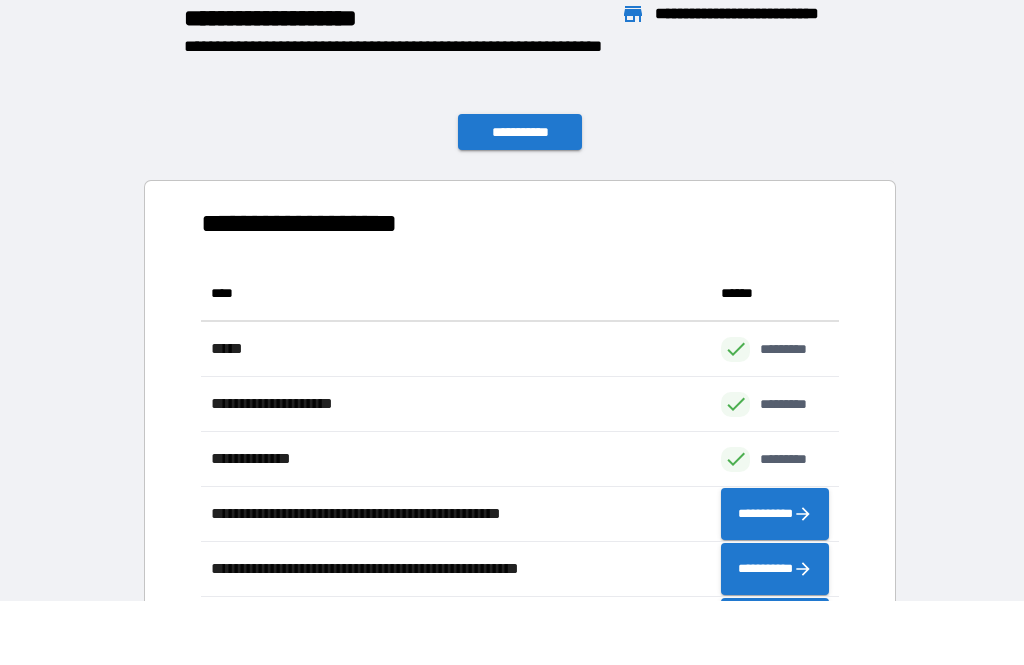 scroll, scrollTop: 386, scrollLeft: 638, axis: both 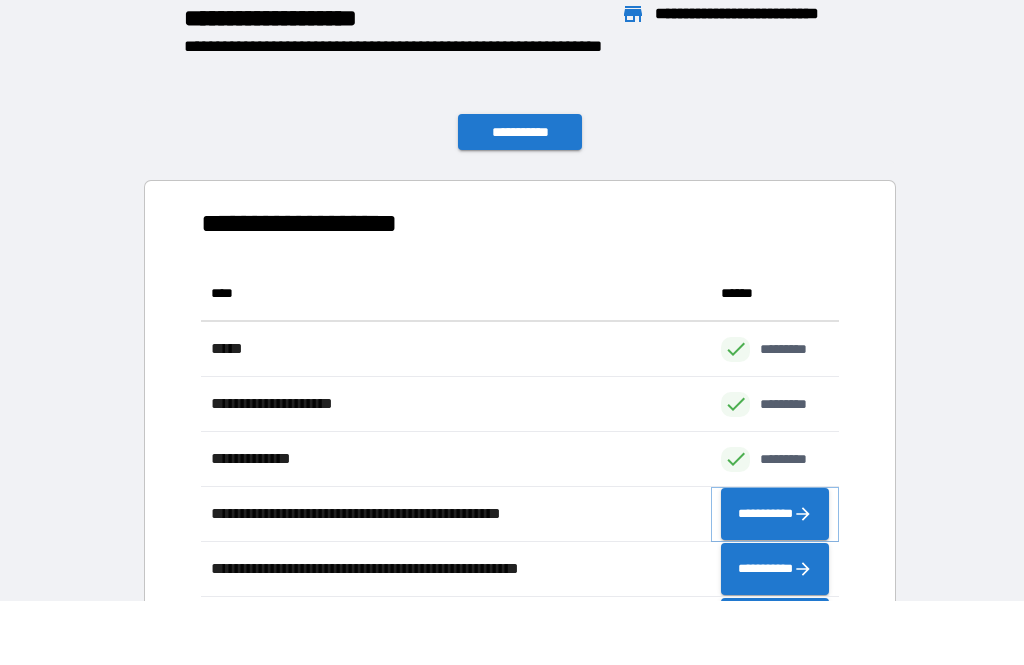 click on "**********" at bounding box center [775, 514] 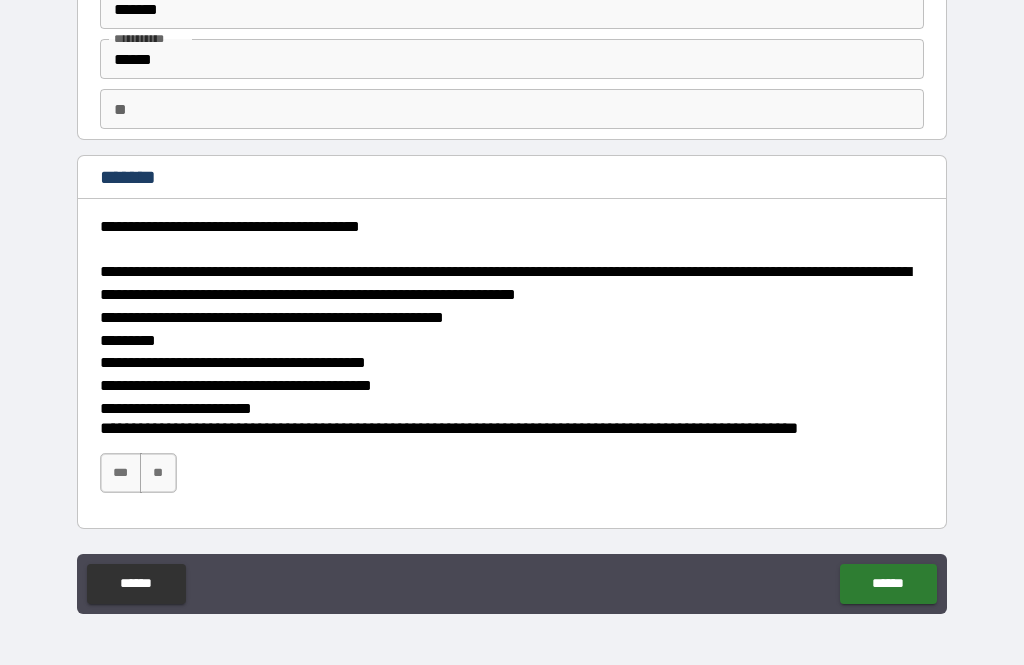 scroll, scrollTop: 92, scrollLeft: 0, axis: vertical 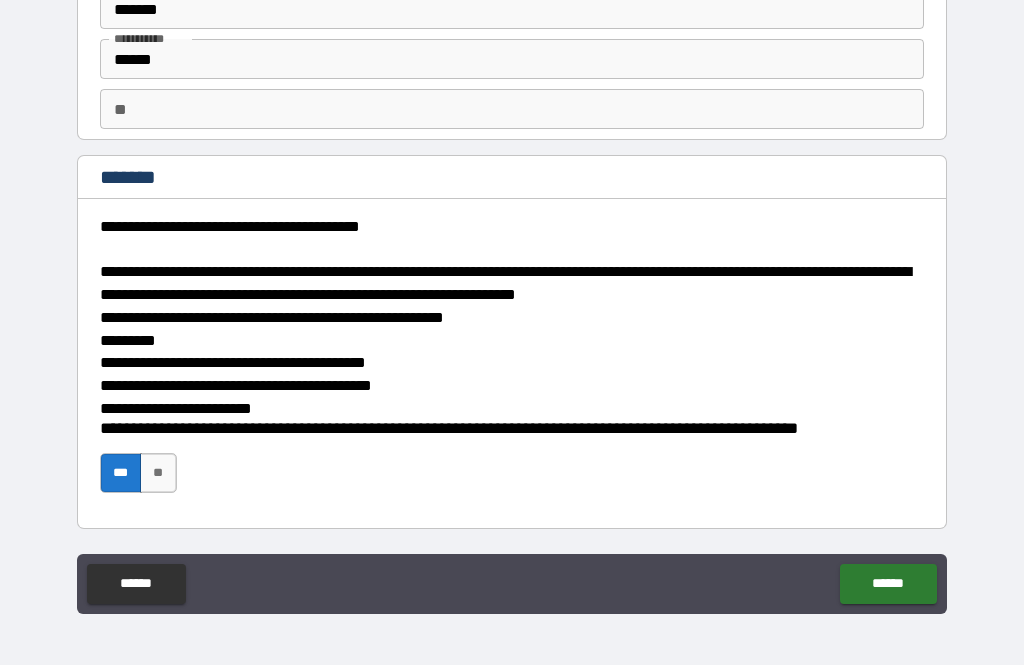 click on "******" at bounding box center (888, 584) 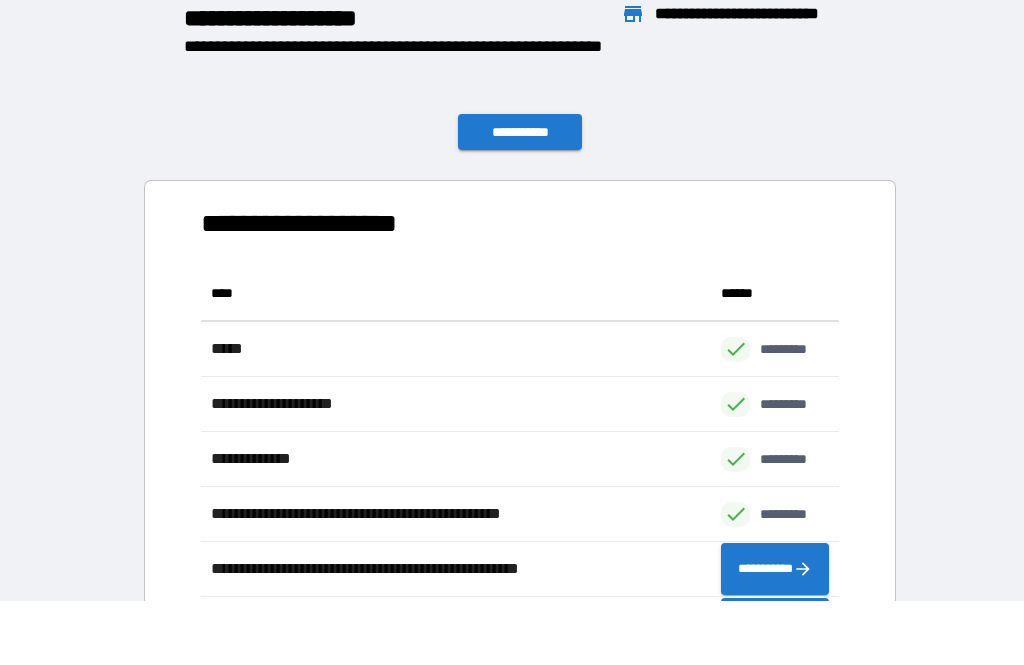 scroll, scrollTop: 386, scrollLeft: 638, axis: both 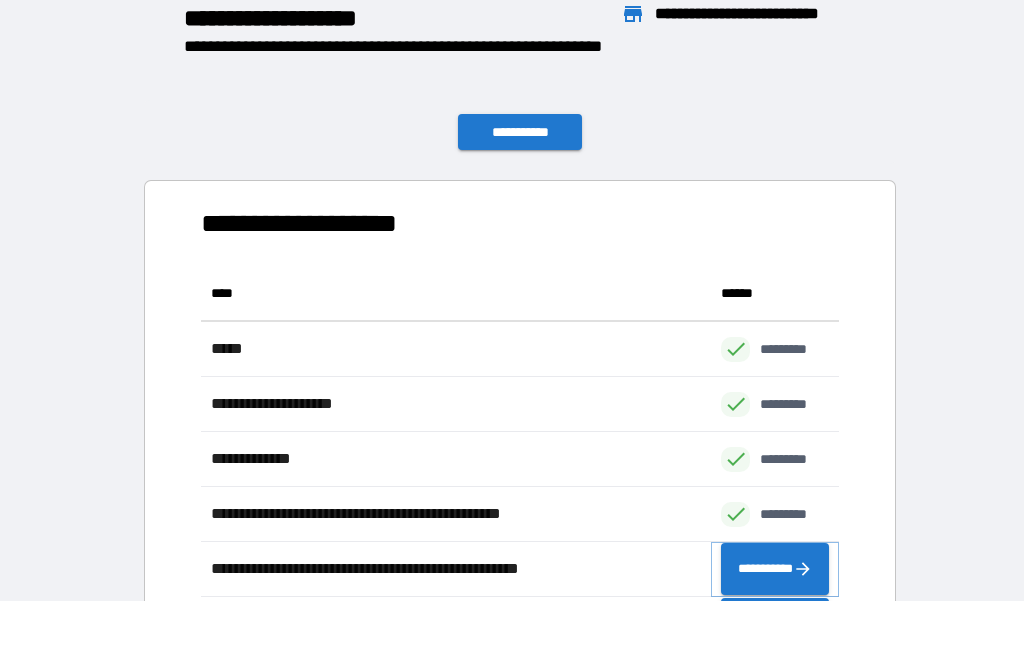 click on "**********" at bounding box center [775, 569] 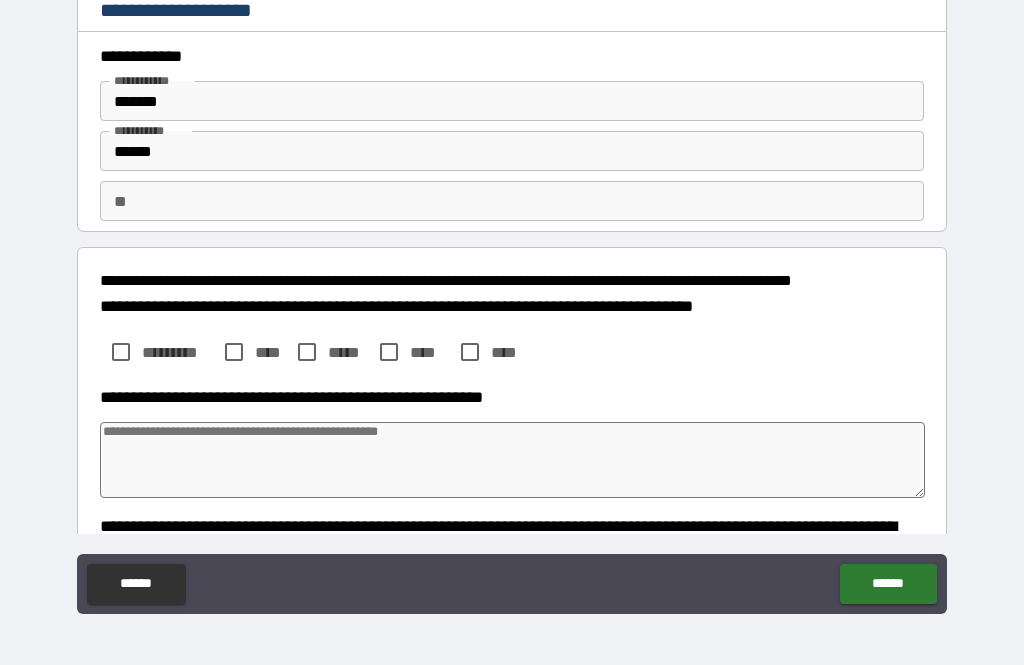 type on "*" 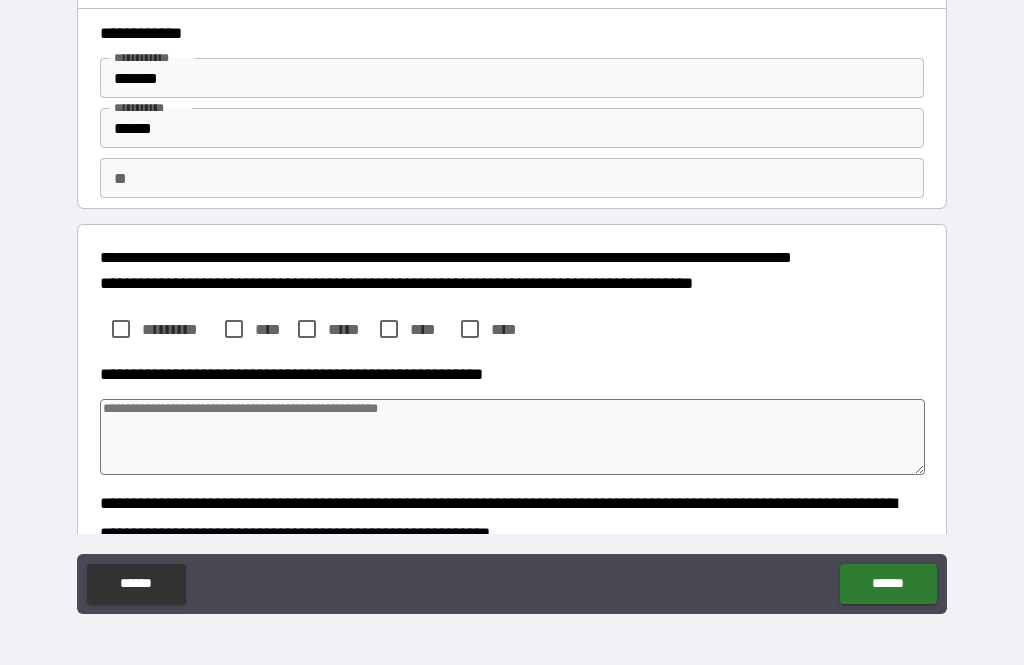 scroll, scrollTop: 24, scrollLeft: 0, axis: vertical 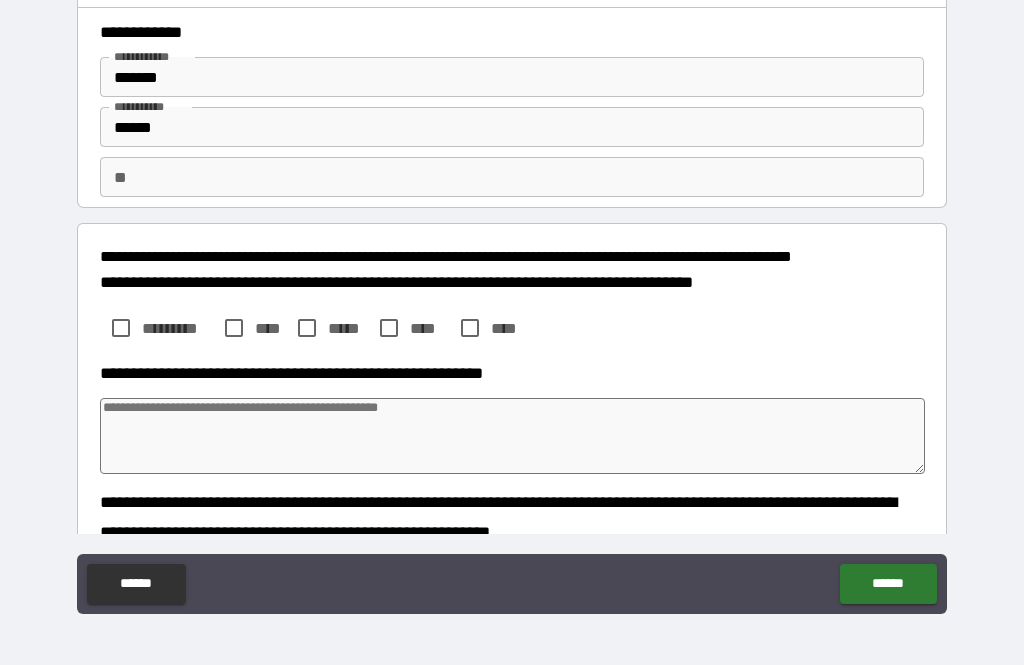 type on "*" 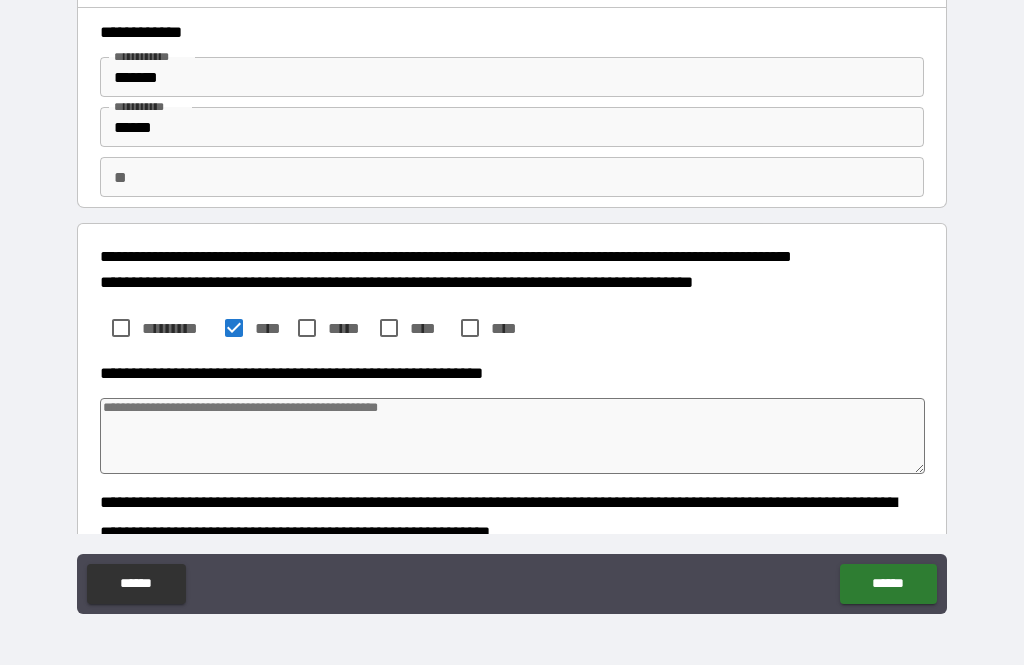 type on "*" 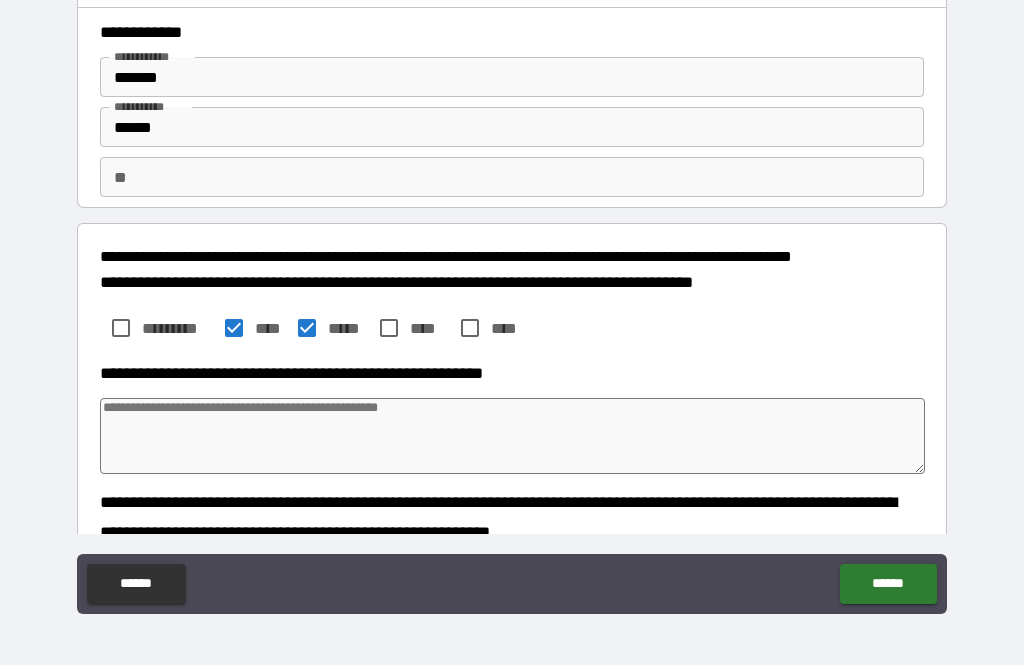 type on "*" 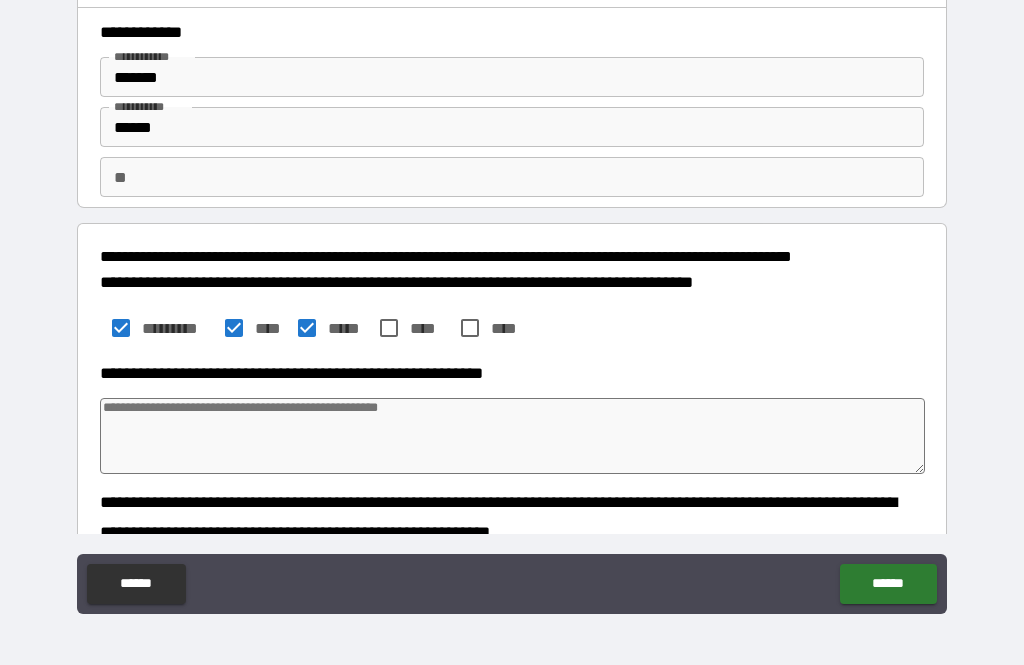 type on "*" 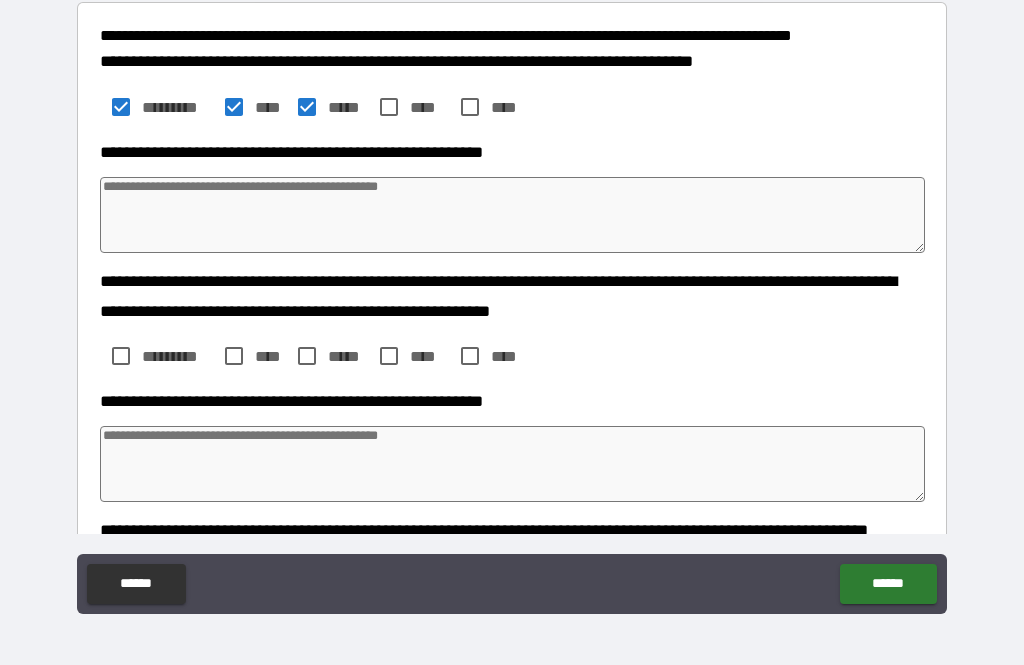 scroll, scrollTop: 241, scrollLeft: 0, axis: vertical 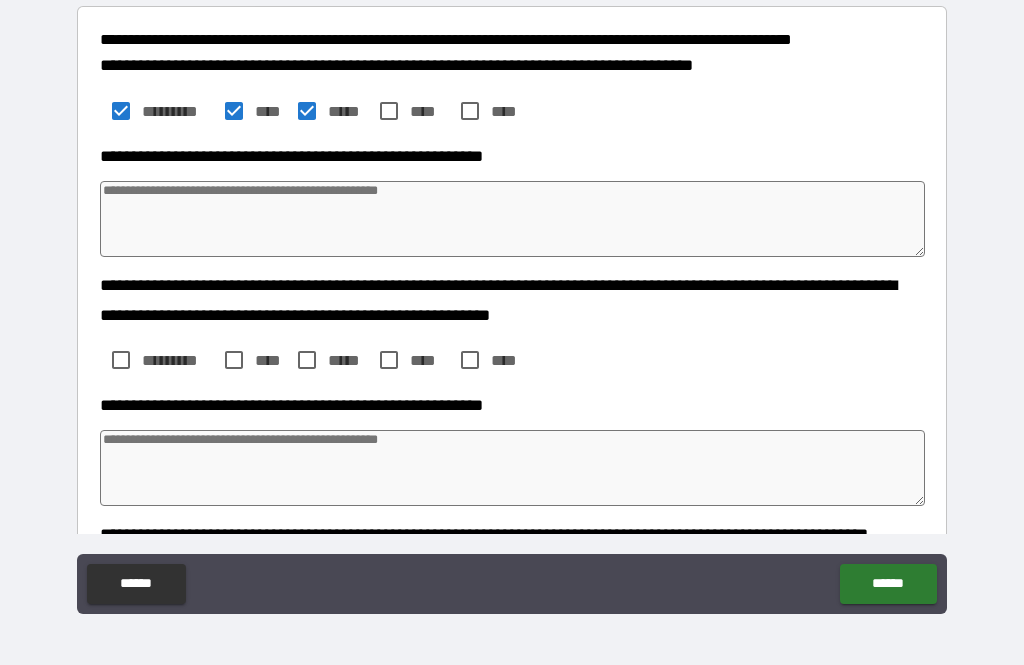 click at bounding box center (513, 219) 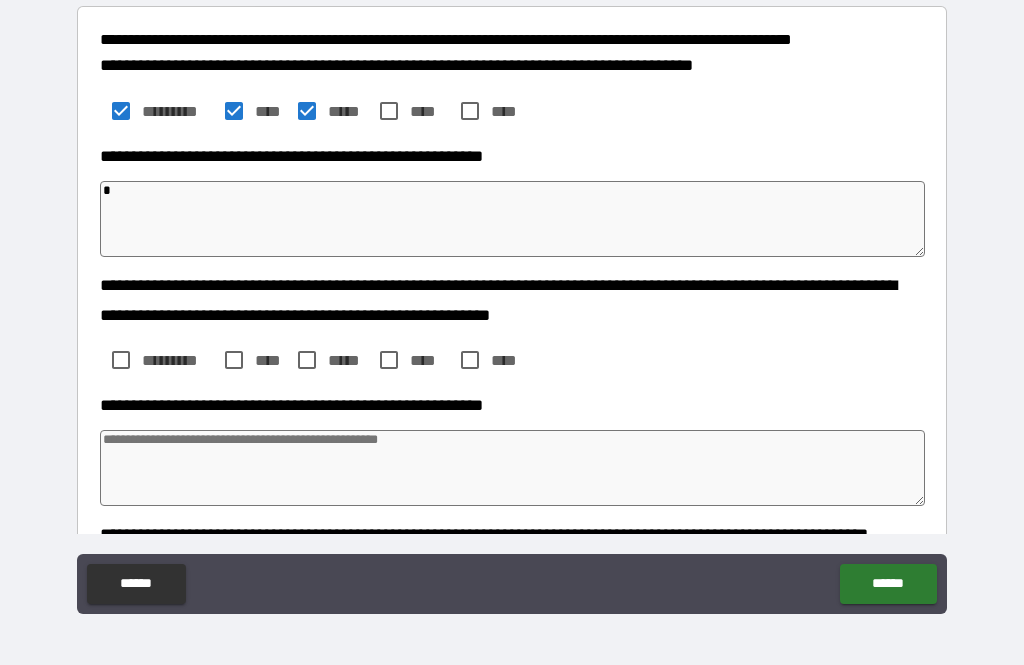 type on "*" 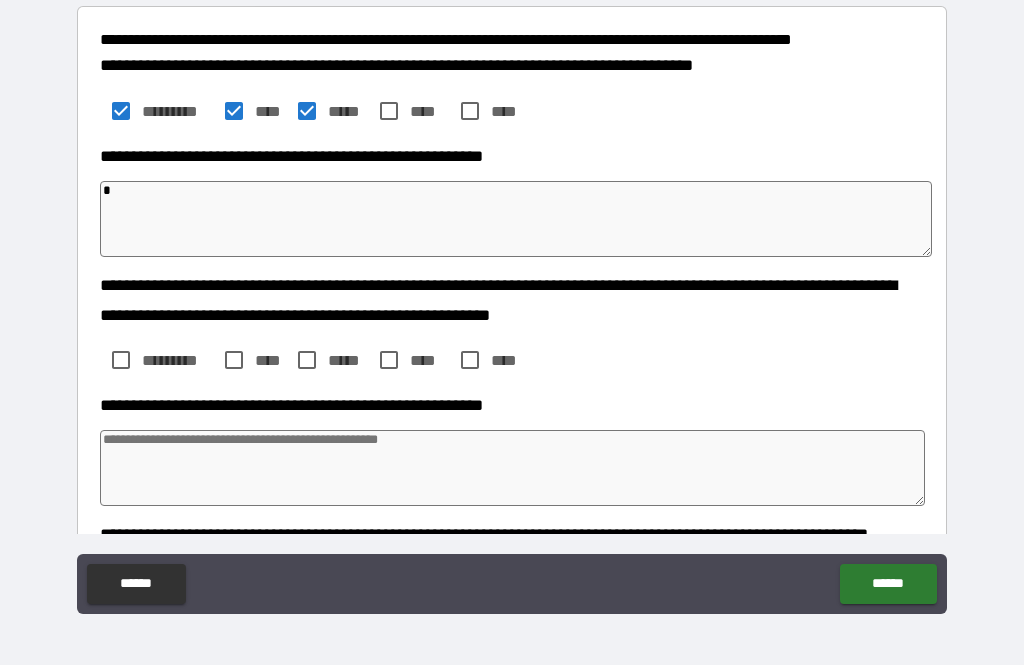 type on "**" 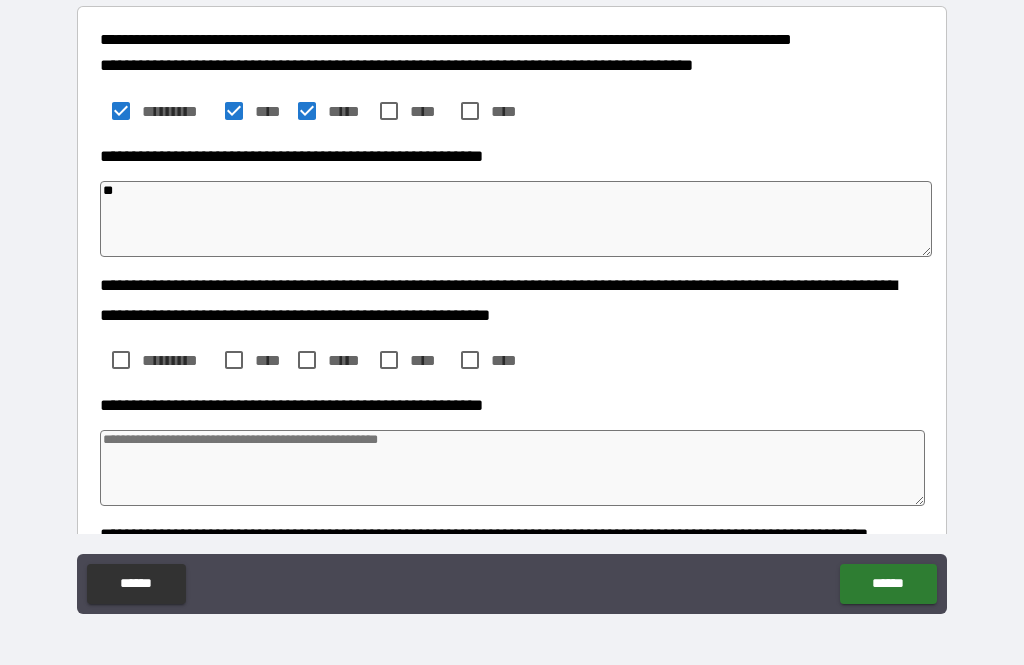 type on "***" 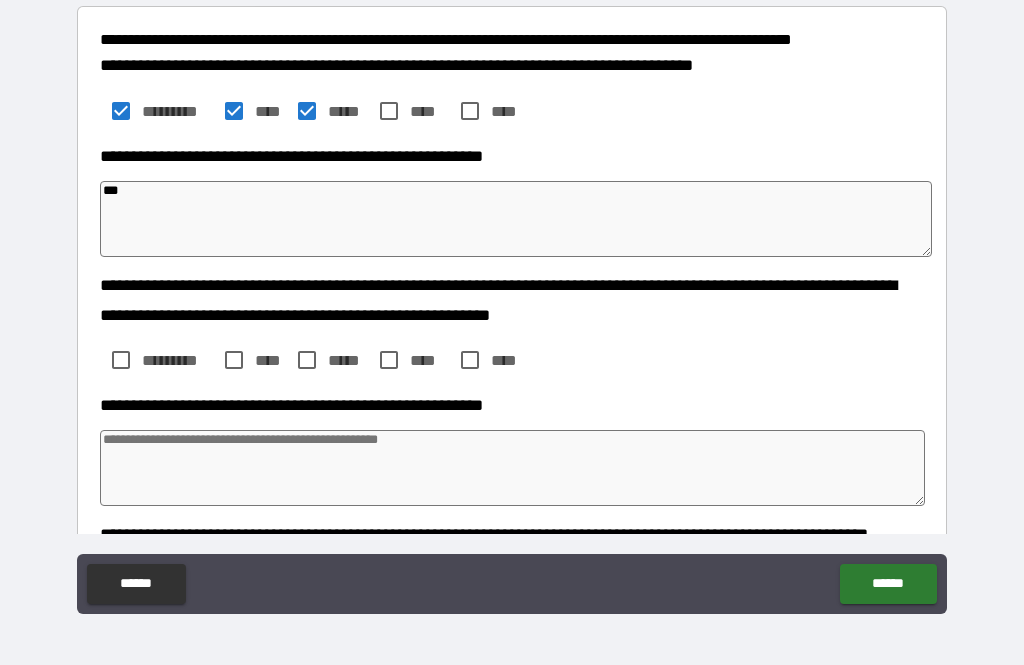 type on "*" 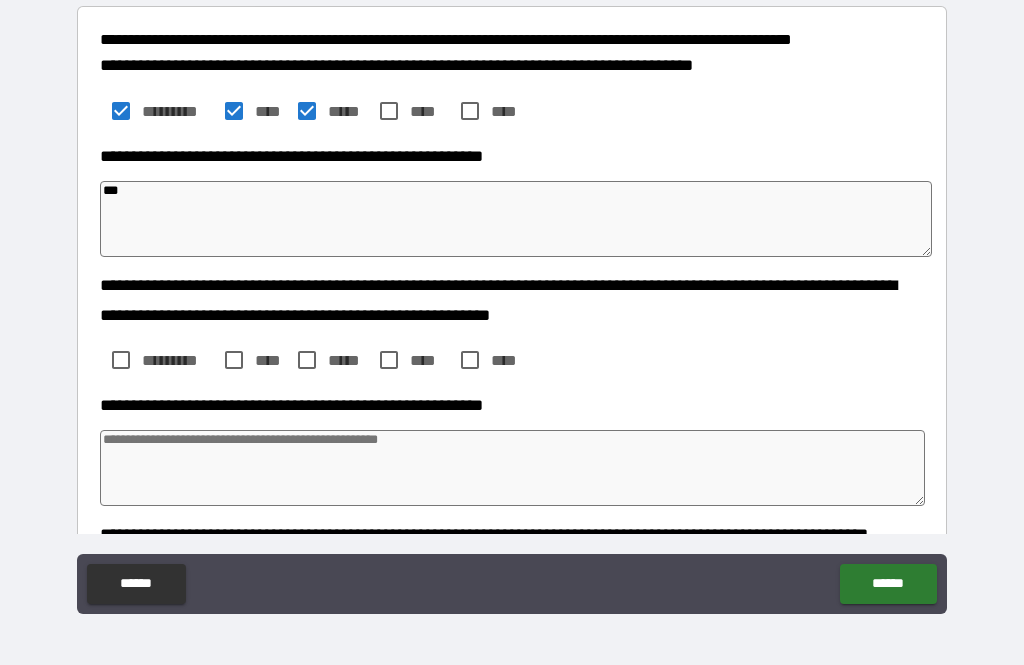 type on "*" 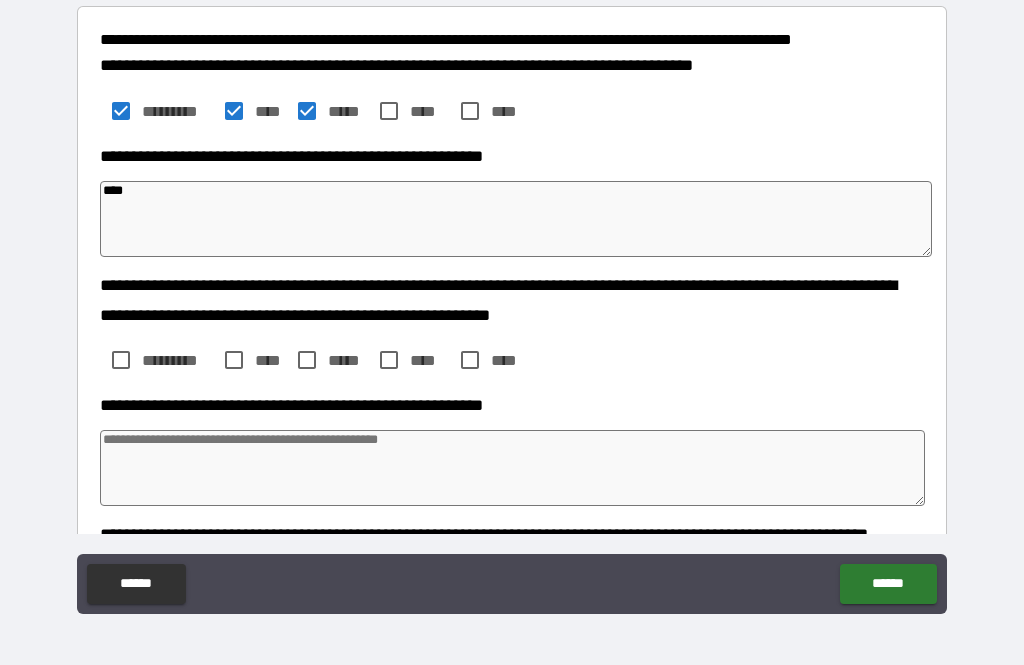 type on "*" 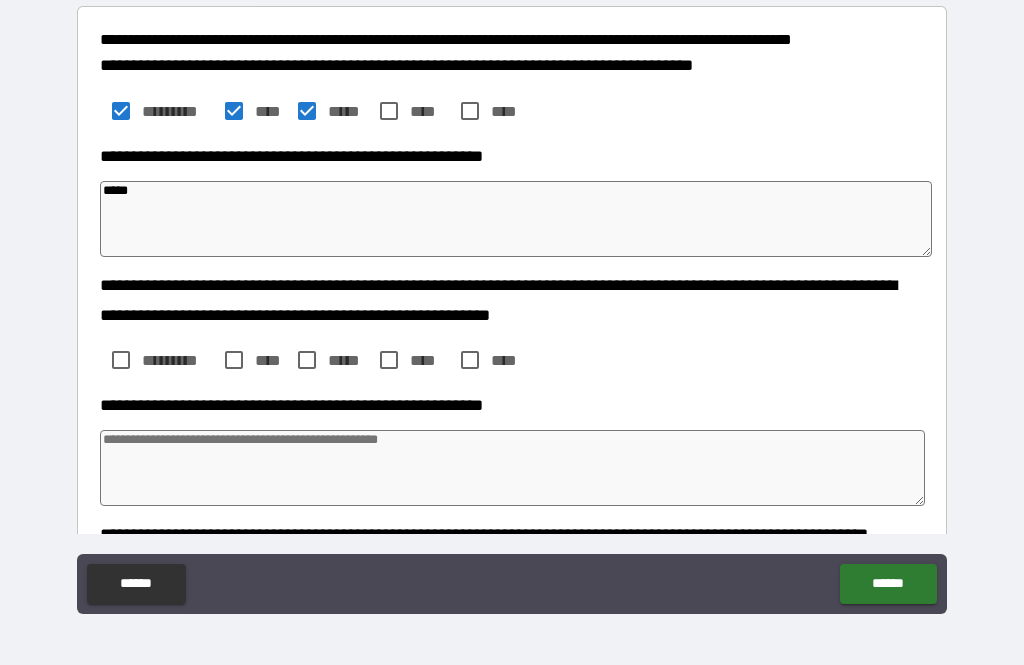 type on "*" 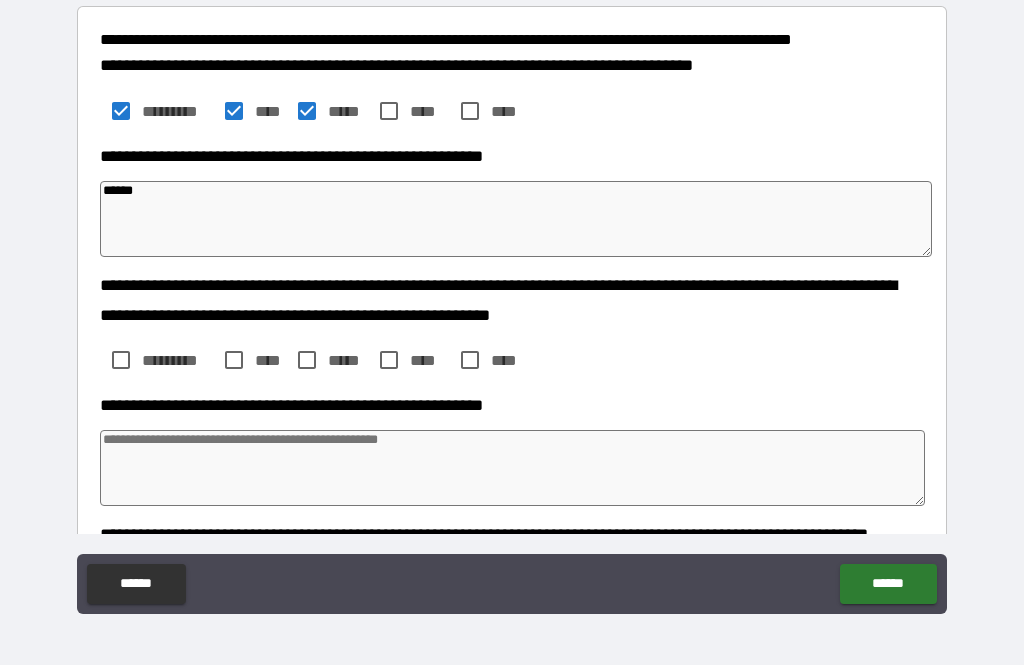 type on "*" 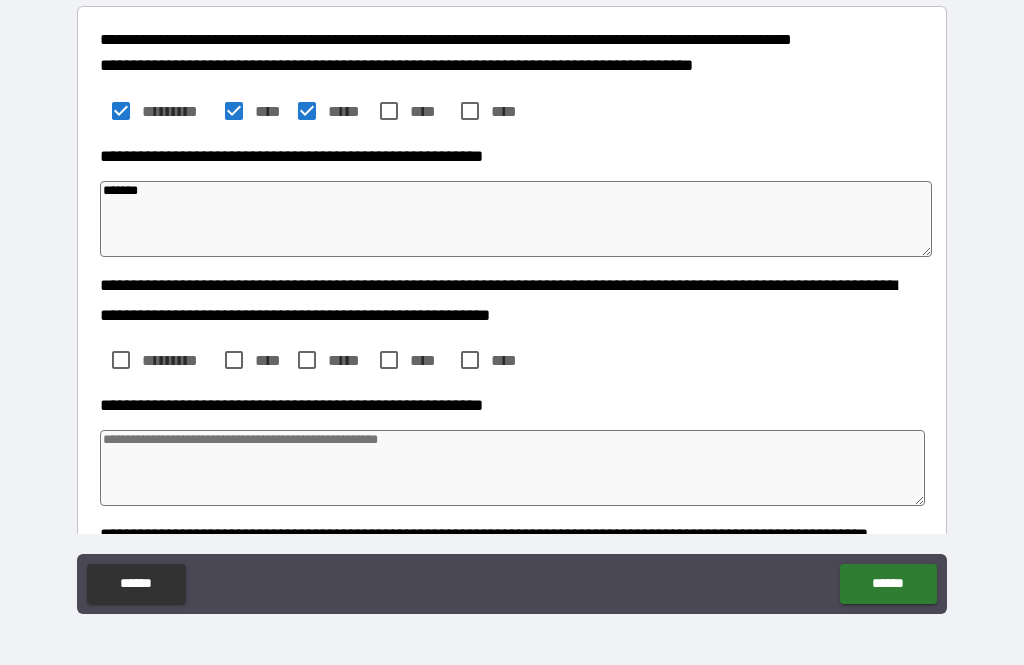 type on "*" 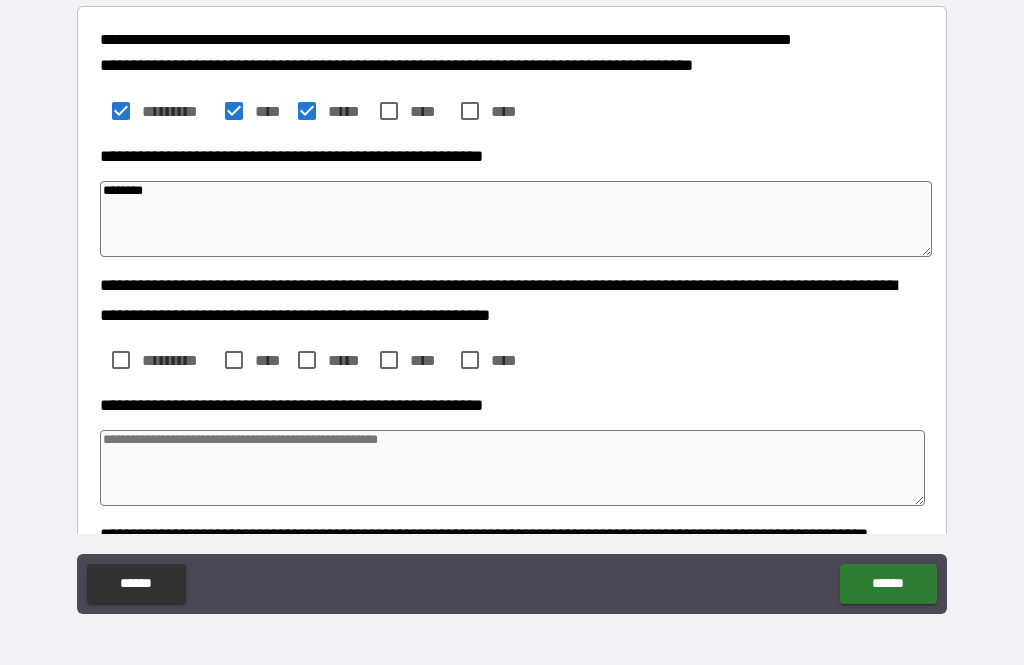 type on "********" 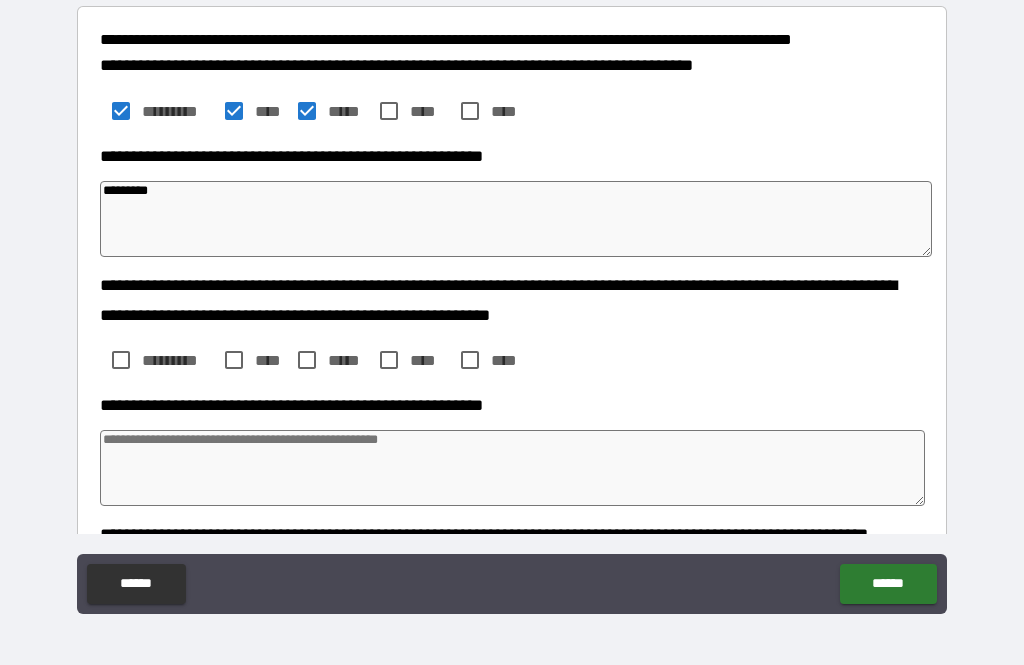 type on "*" 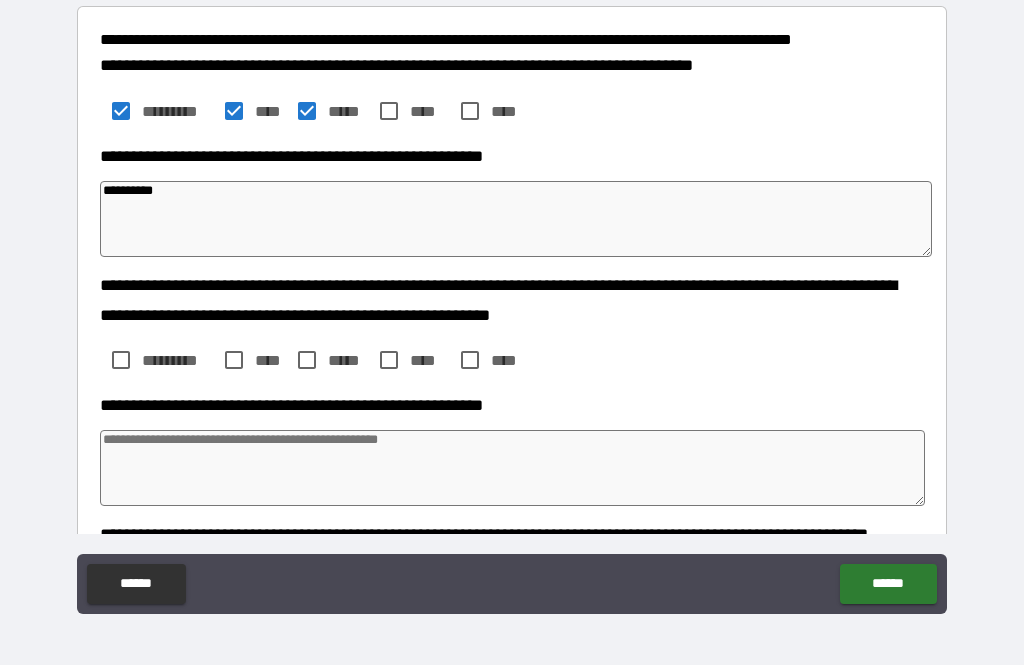 type on "*" 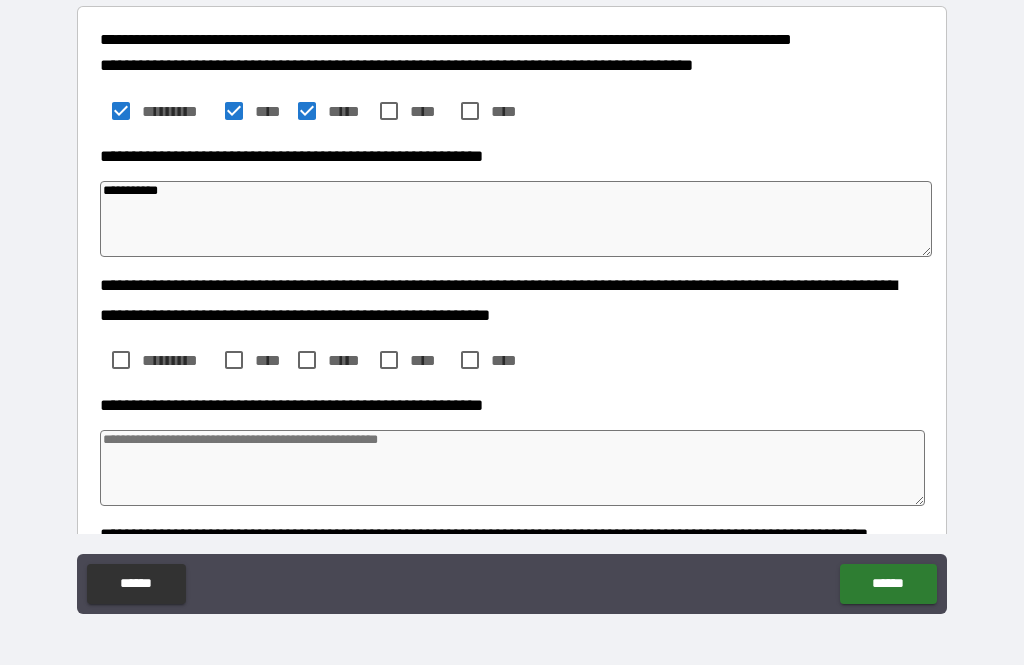 type on "*" 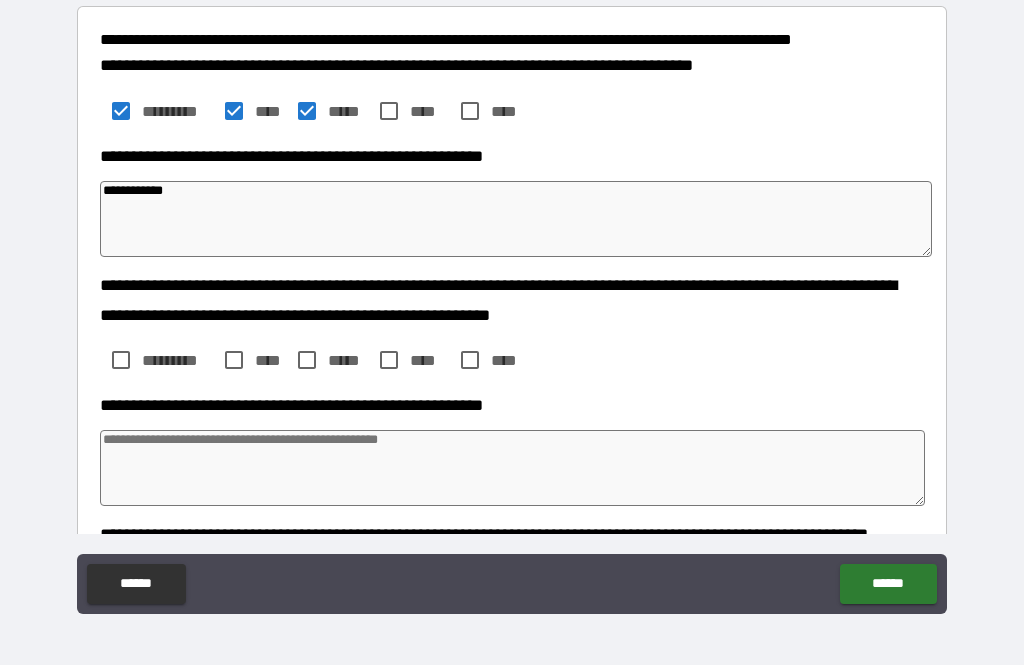 type on "*" 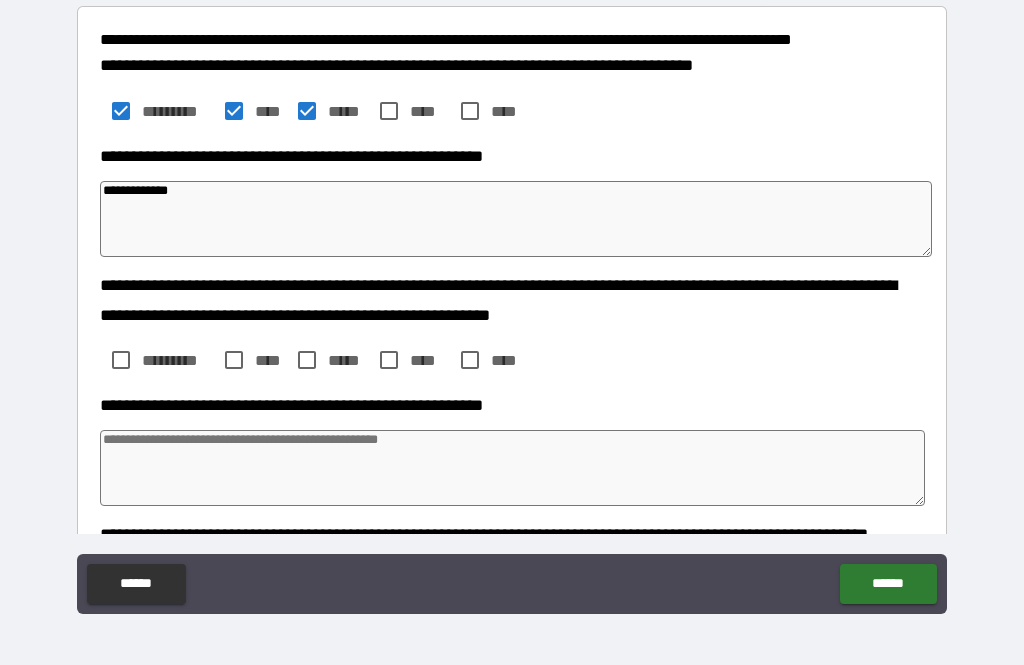 type on "**********" 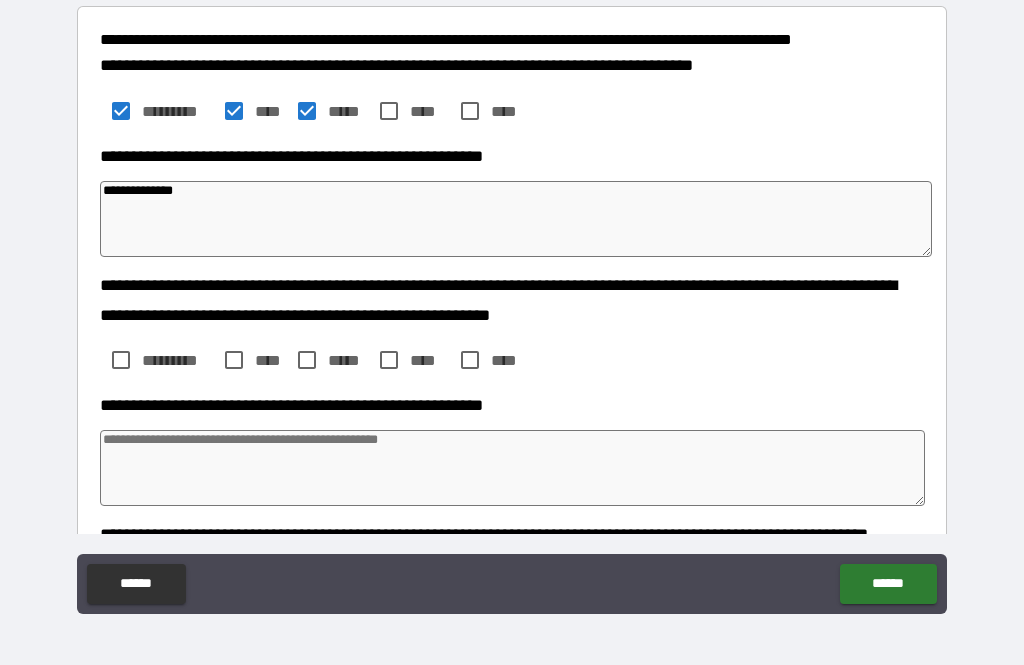 type on "*" 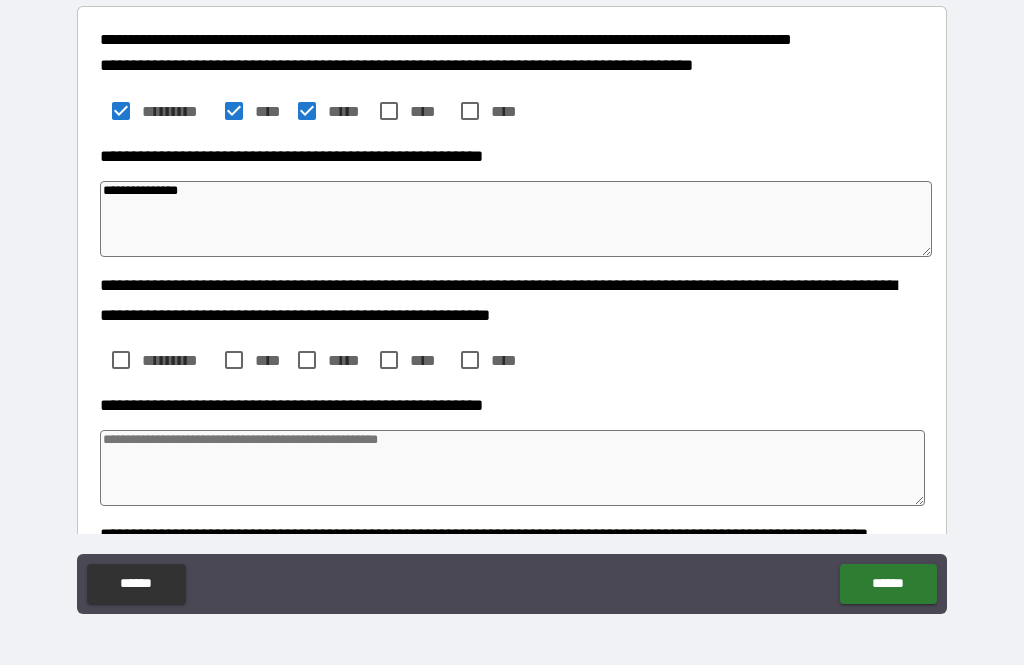 type on "*" 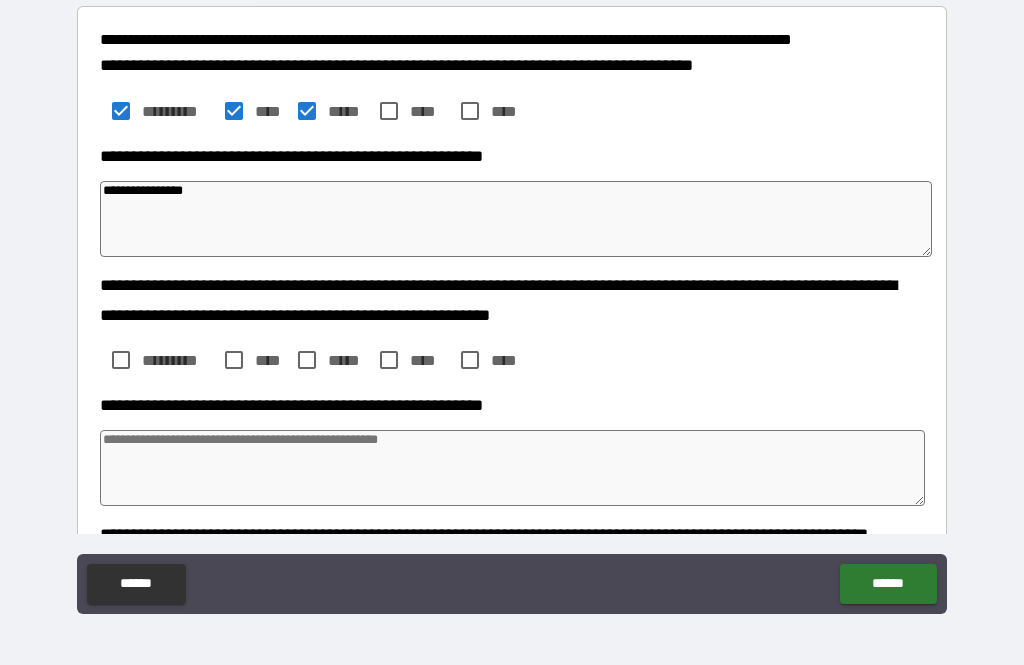 type on "*" 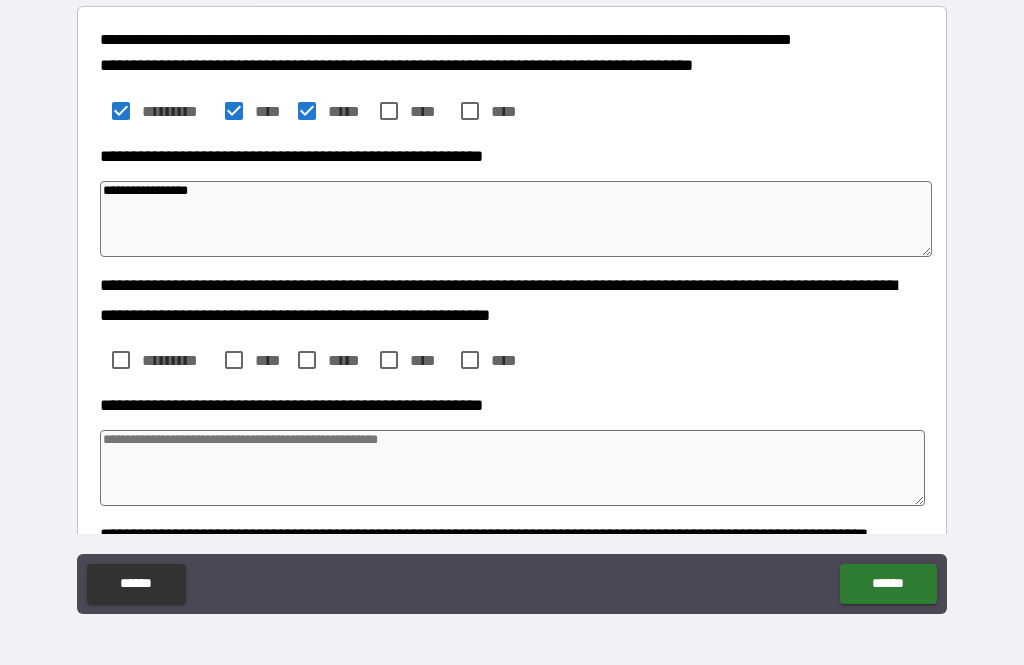 type on "*" 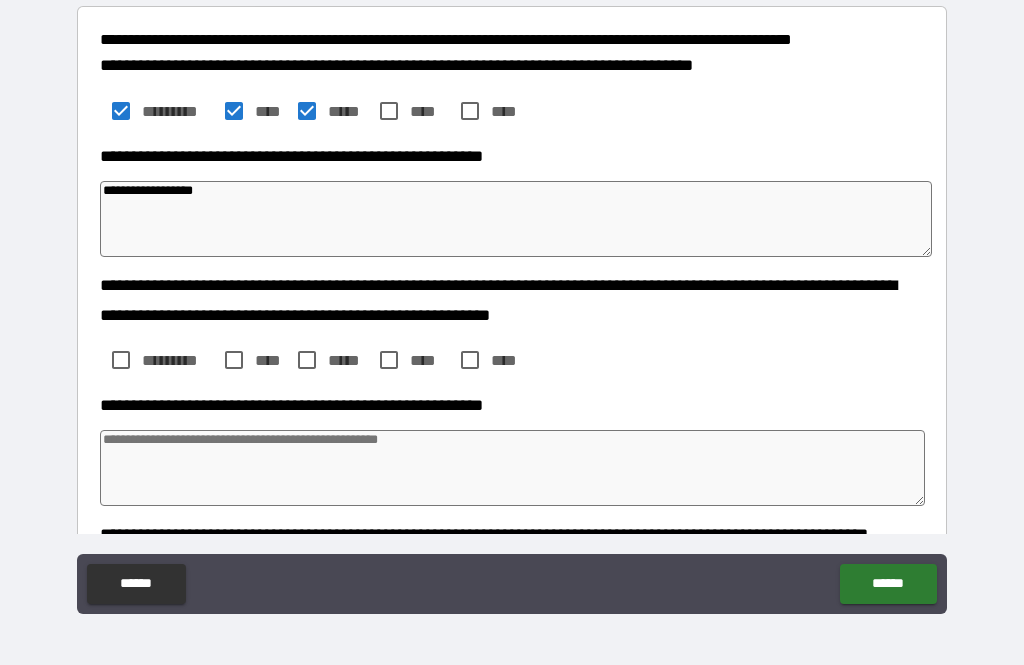 type on "*" 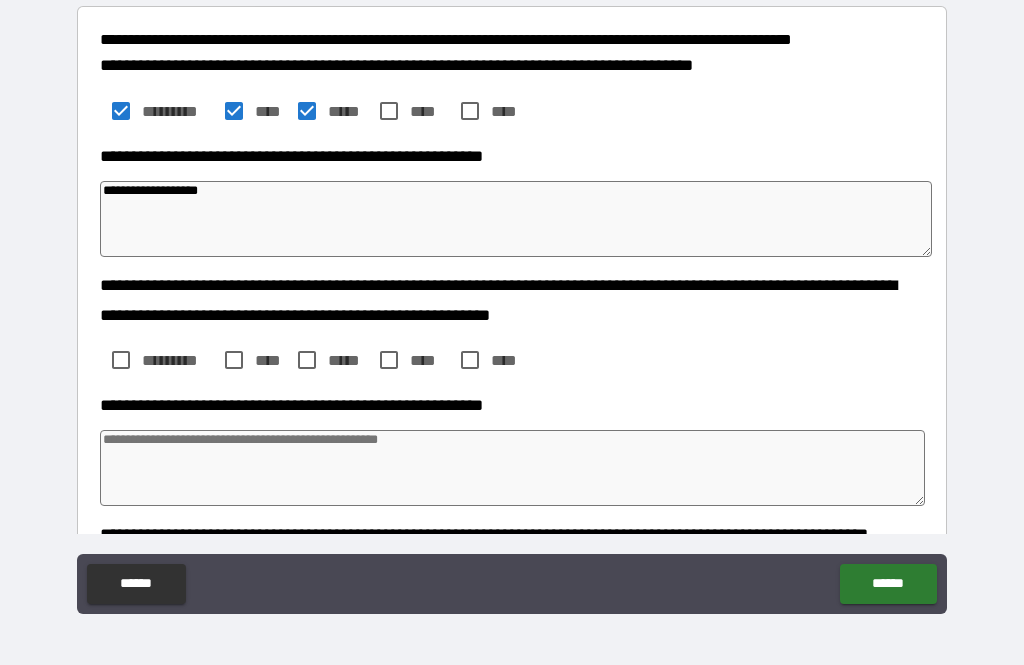 type on "*" 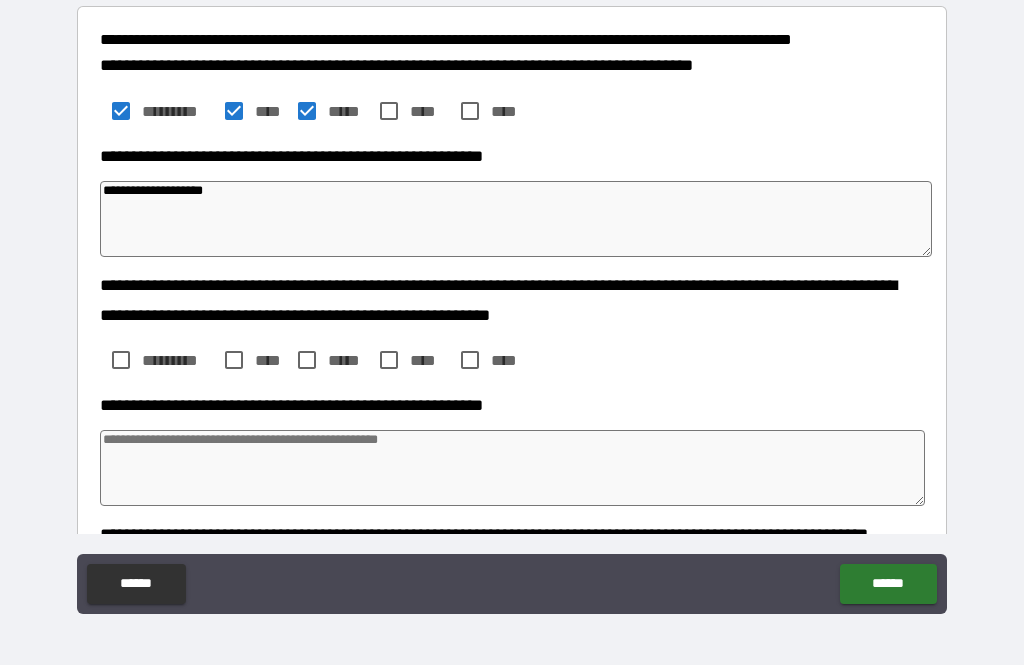type on "*" 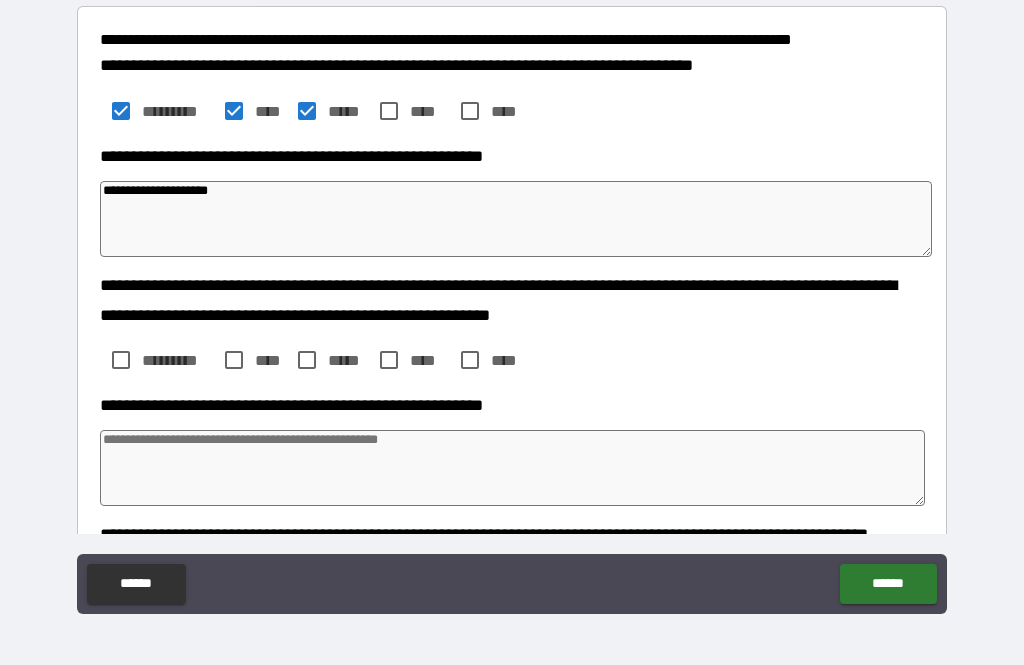 type on "**********" 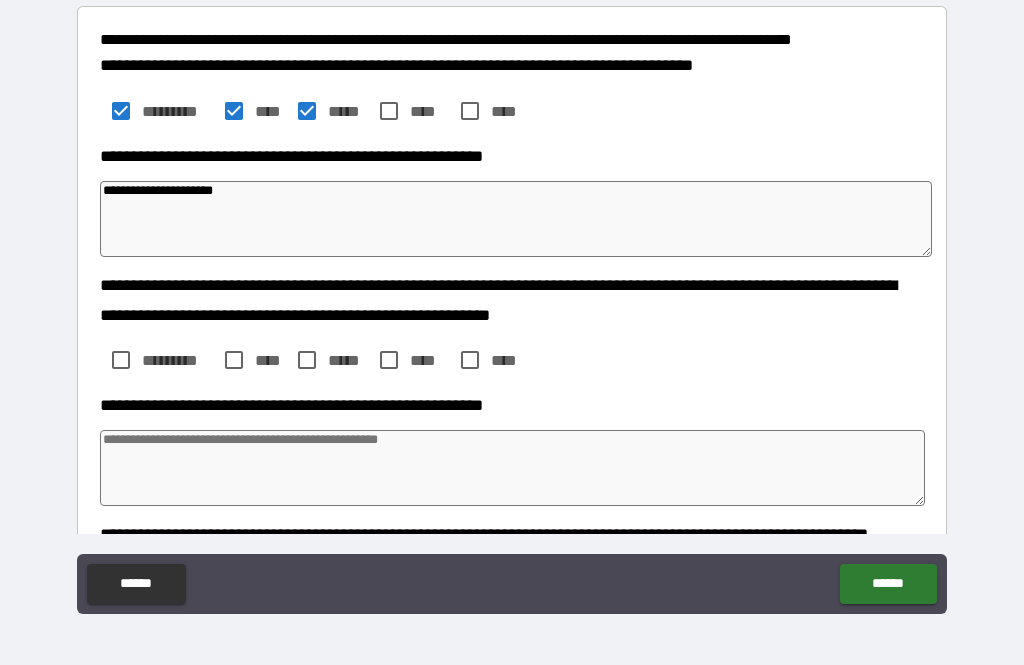 type on "*" 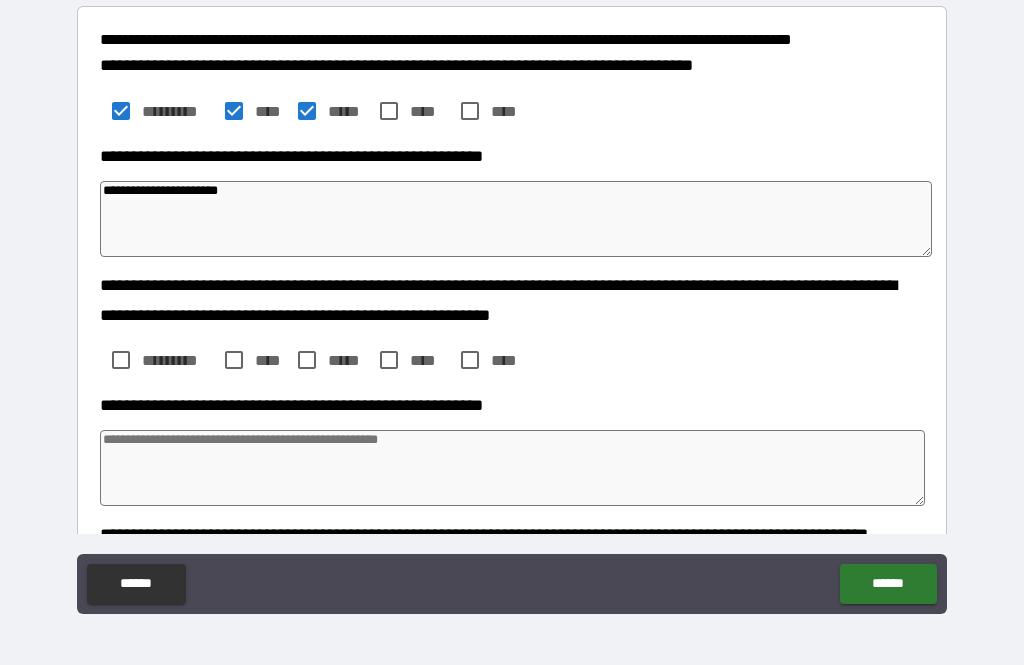 type on "*" 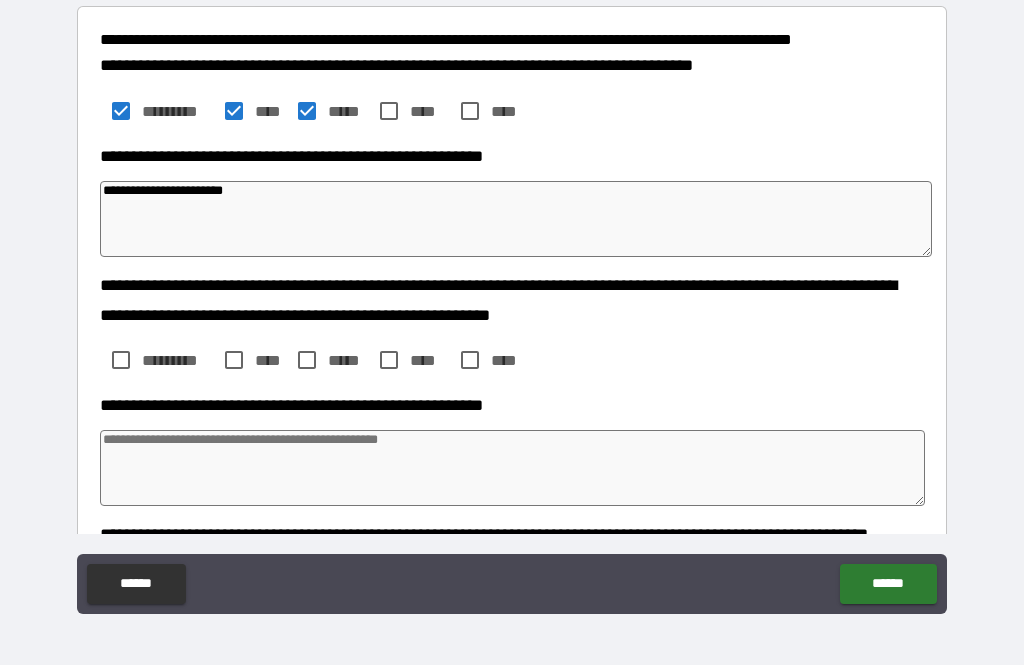 type on "*" 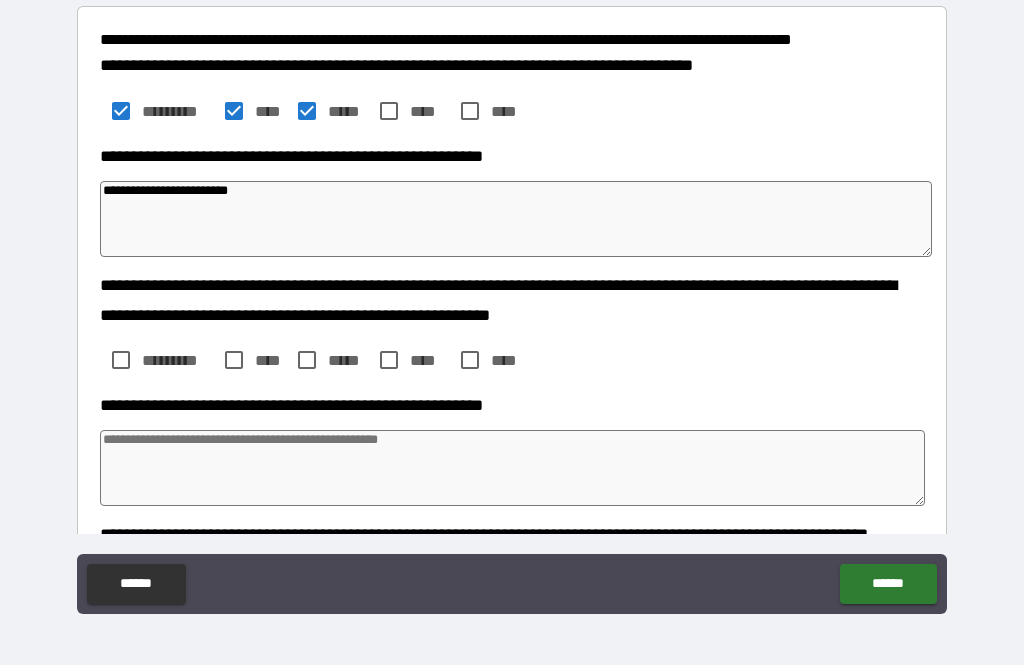 type on "*" 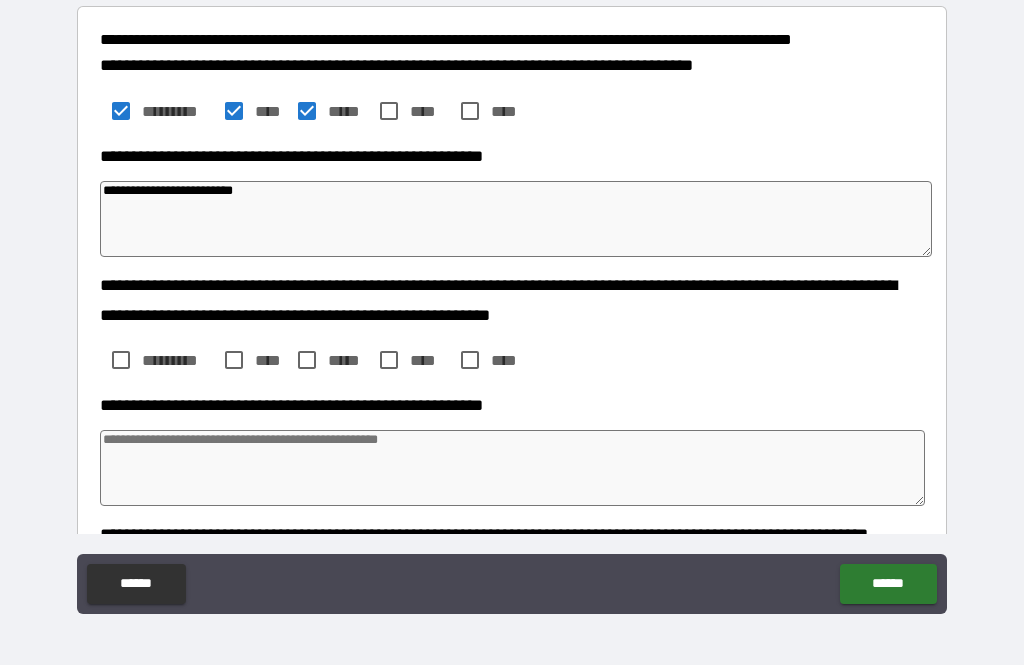 type on "*" 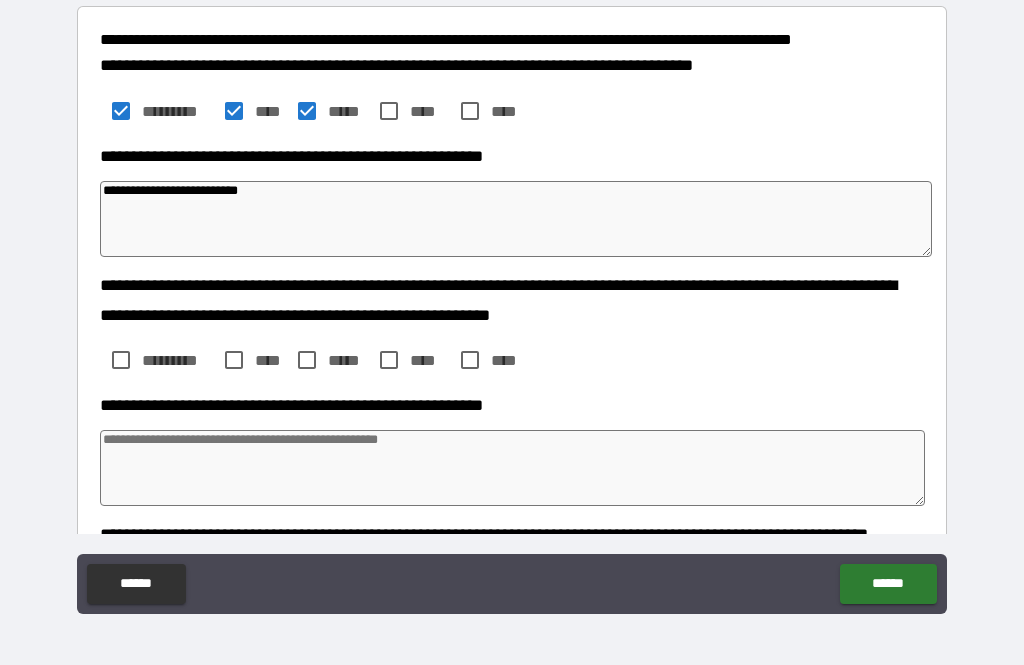 type on "*" 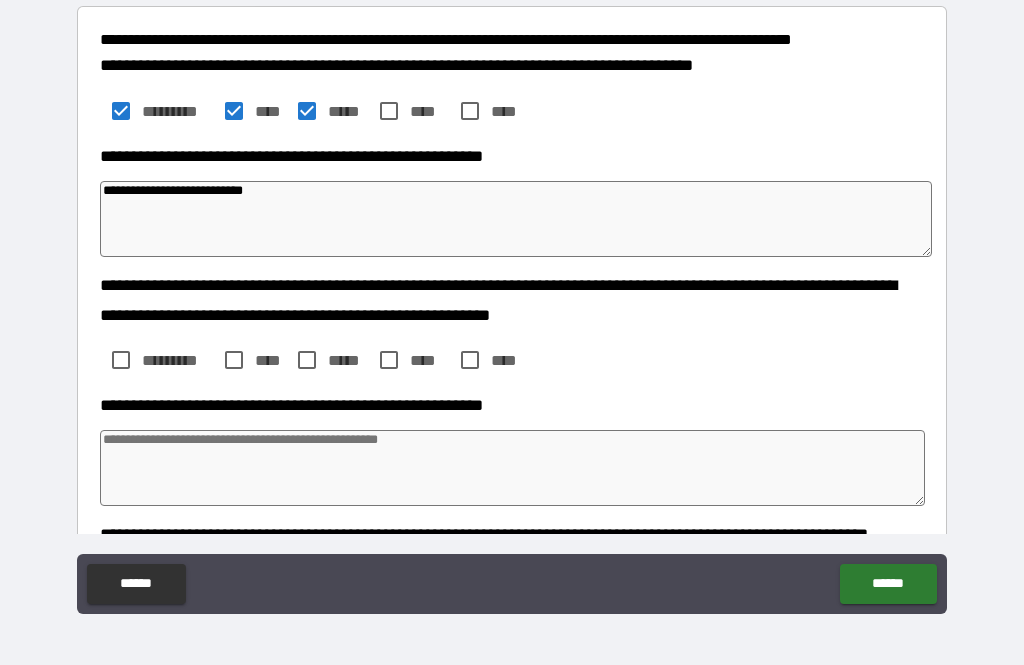 type 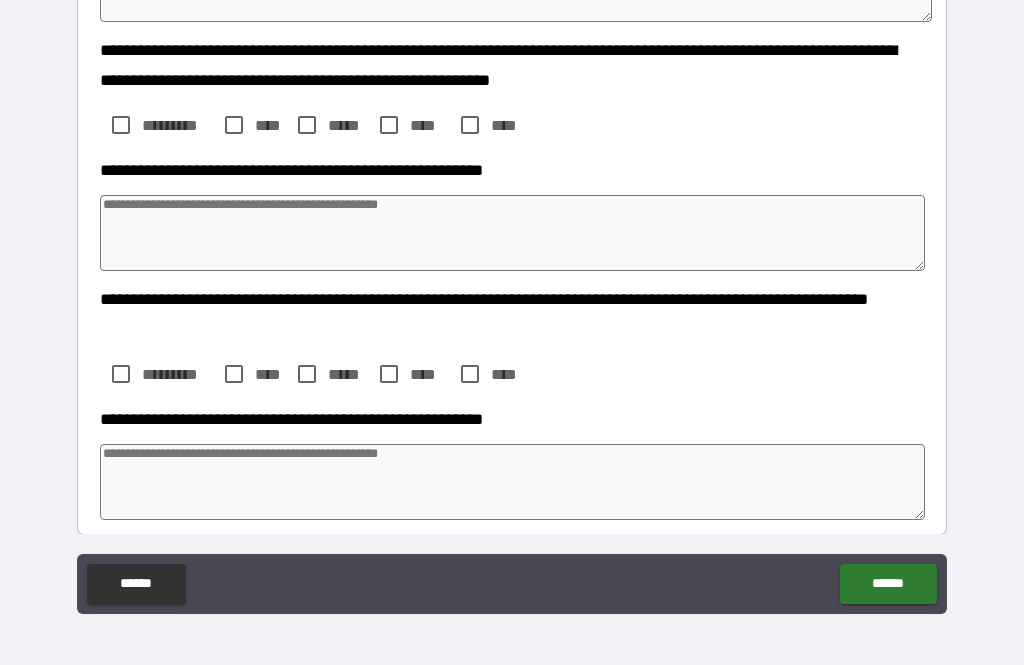 scroll, scrollTop: 442, scrollLeft: 0, axis: vertical 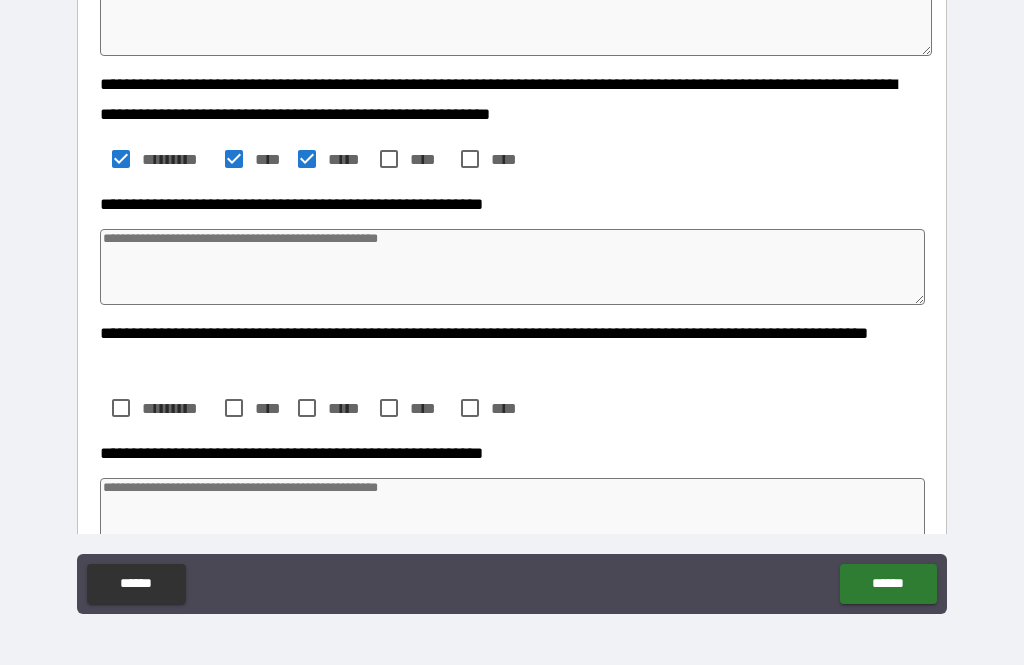 click at bounding box center (513, 267) 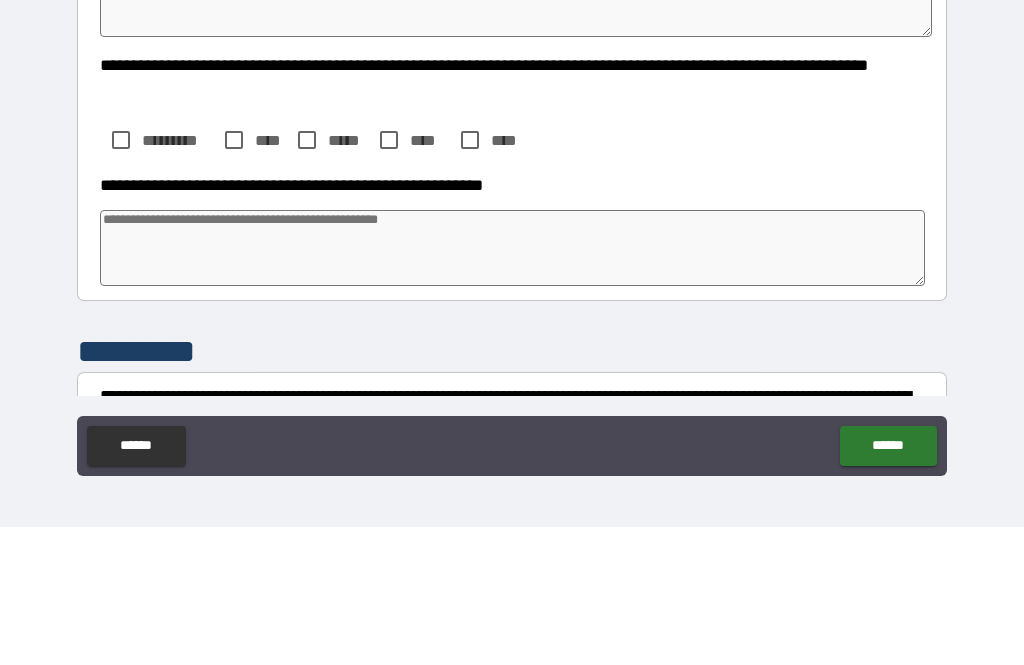 scroll, scrollTop: 579, scrollLeft: 0, axis: vertical 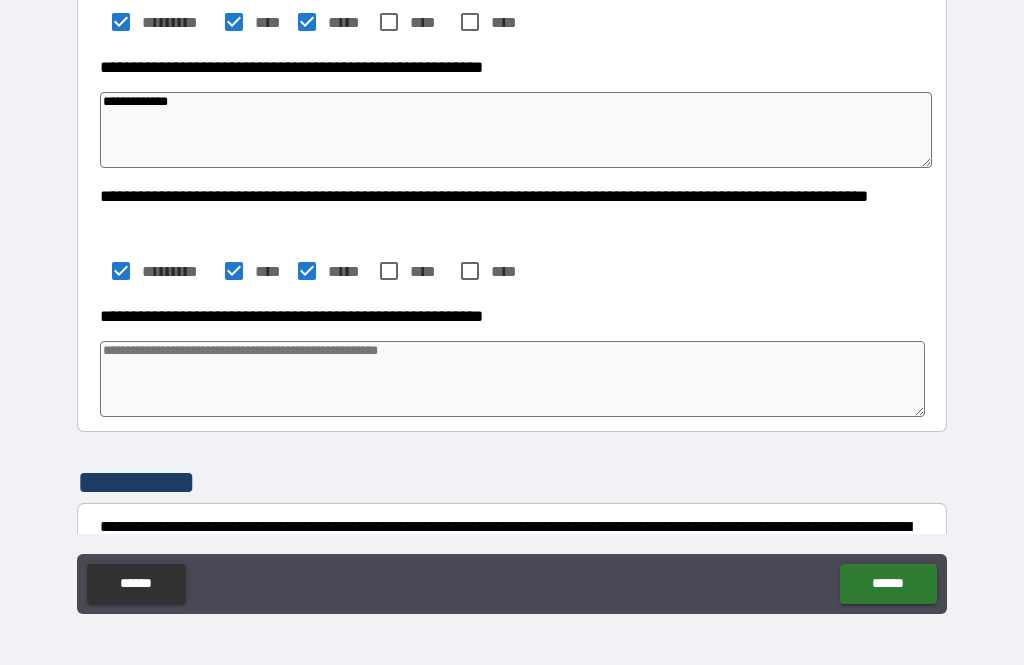 click at bounding box center (513, 379) 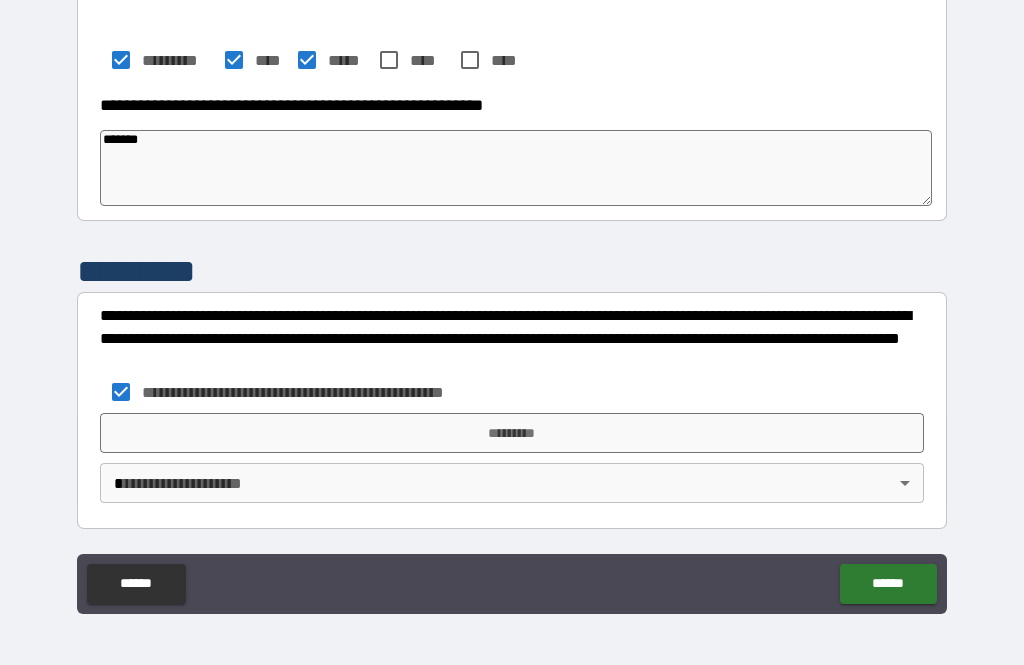 scroll, scrollTop: 790, scrollLeft: 0, axis: vertical 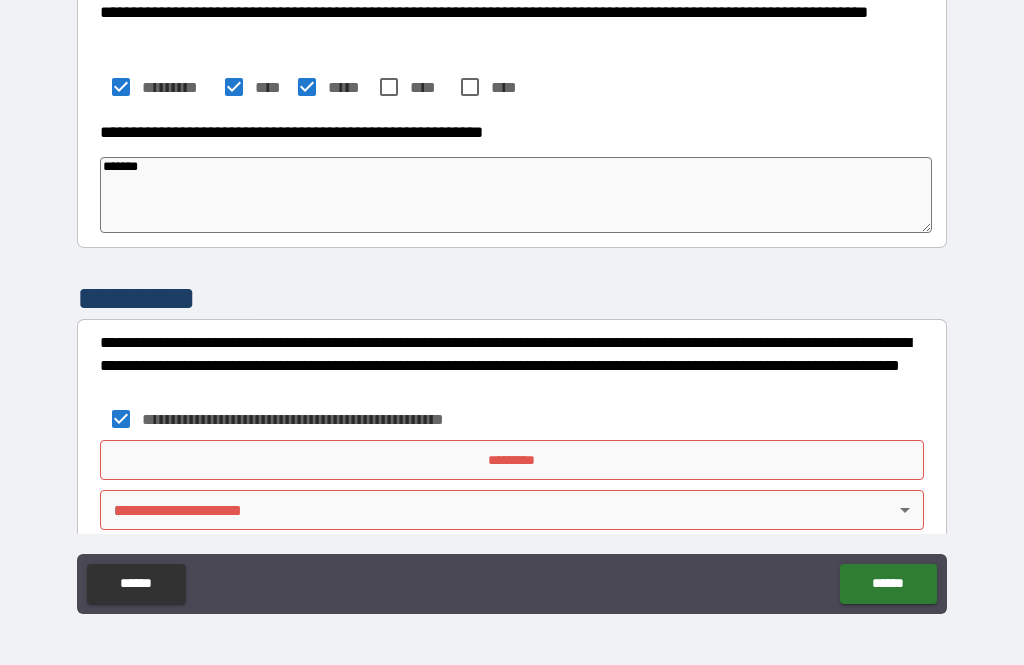 click on "*********" at bounding box center [512, 460] 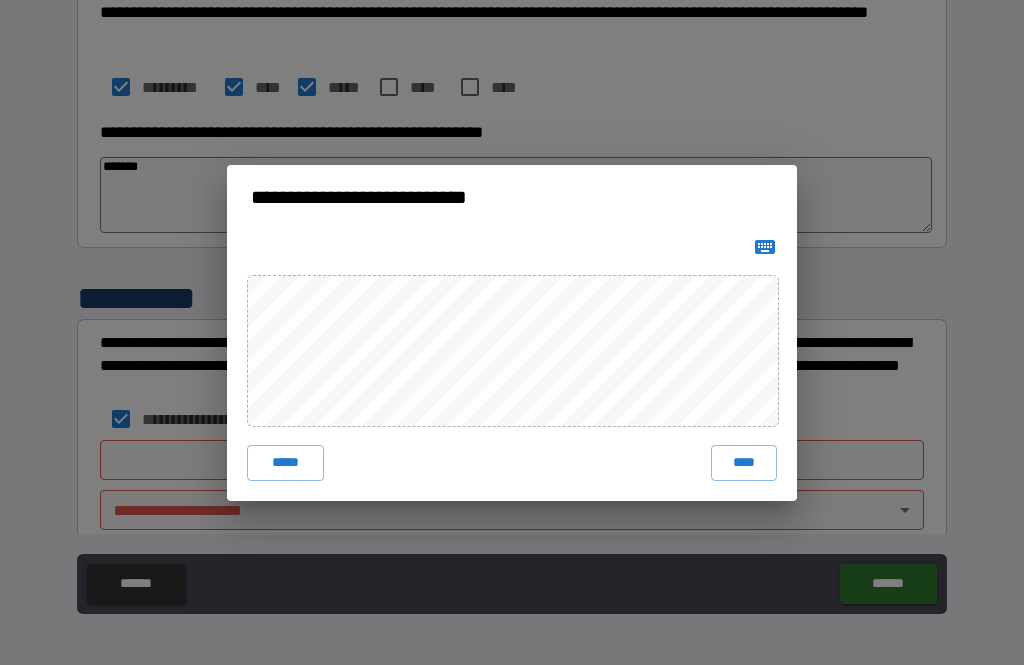 click on "****" at bounding box center (744, 463) 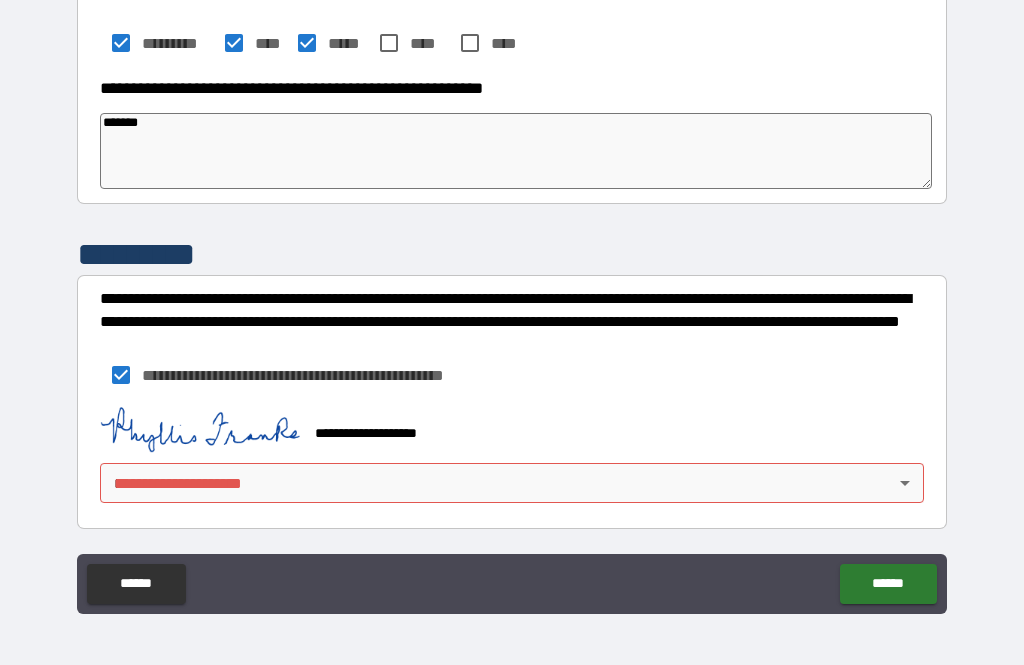 scroll, scrollTop: 807, scrollLeft: 0, axis: vertical 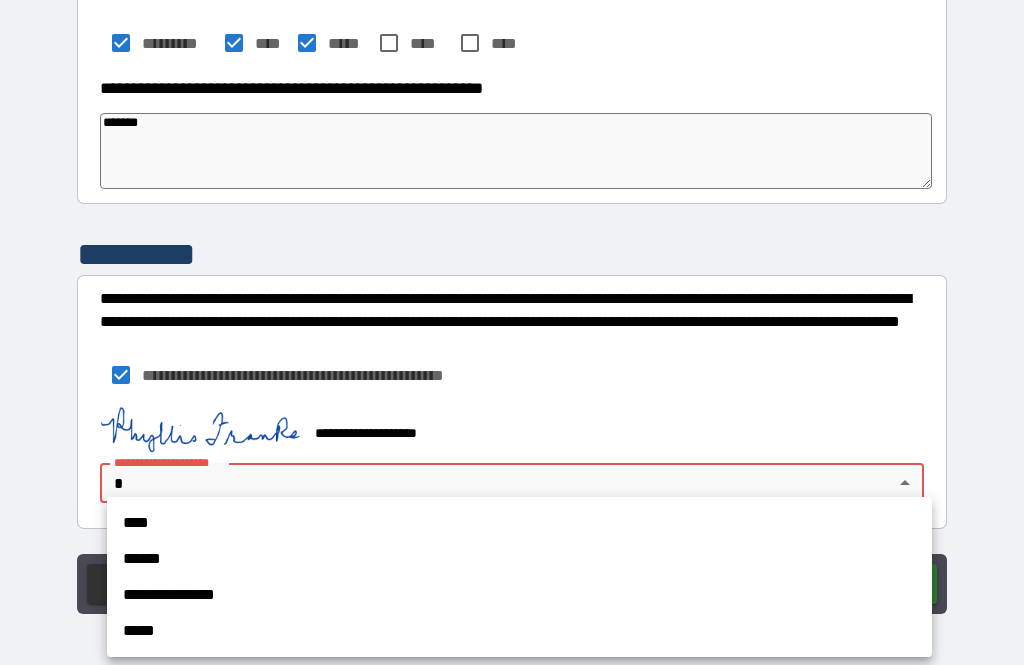 click on "****" at bounding box center (519, 523) 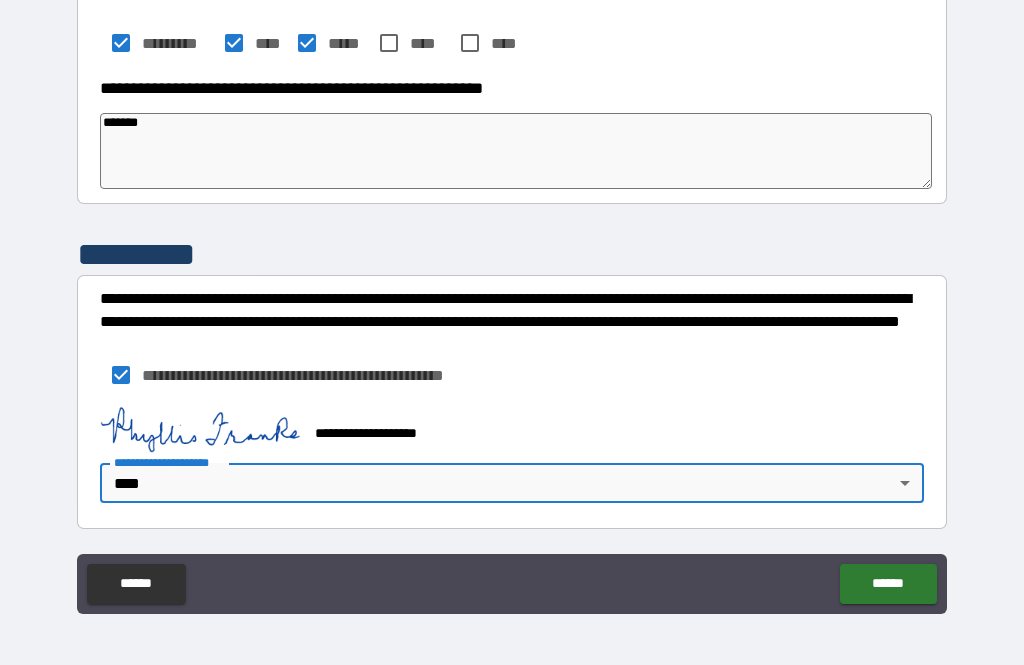 click on "******" at bounding box center [888, 584] 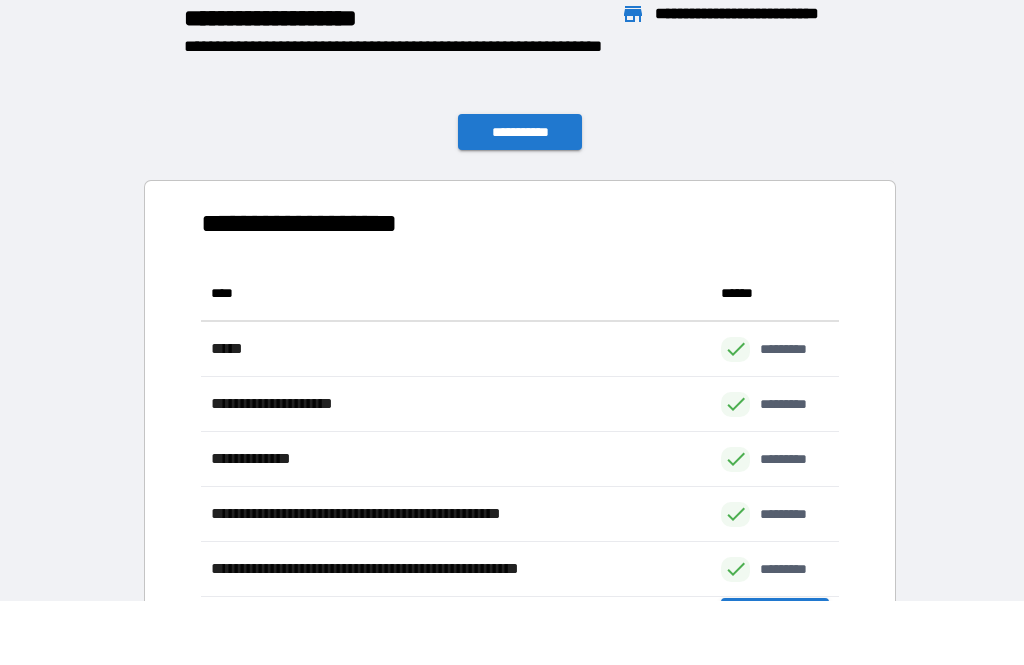 scroll, scrollTop: 386, scrollLeft: 638, axis: both 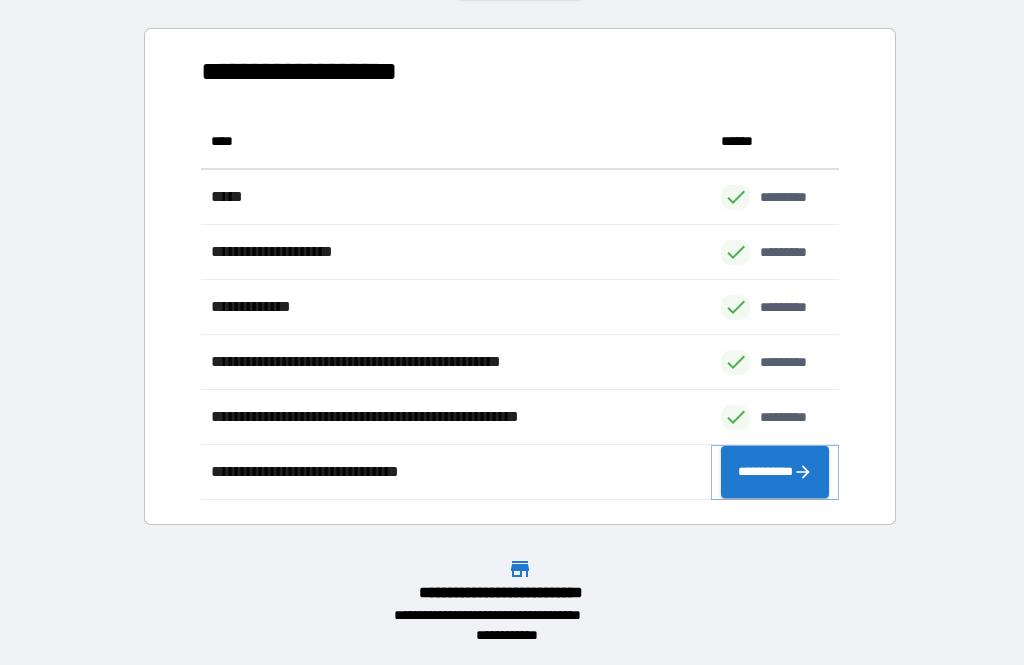 click on "**********" at bounding box center [775, 472] 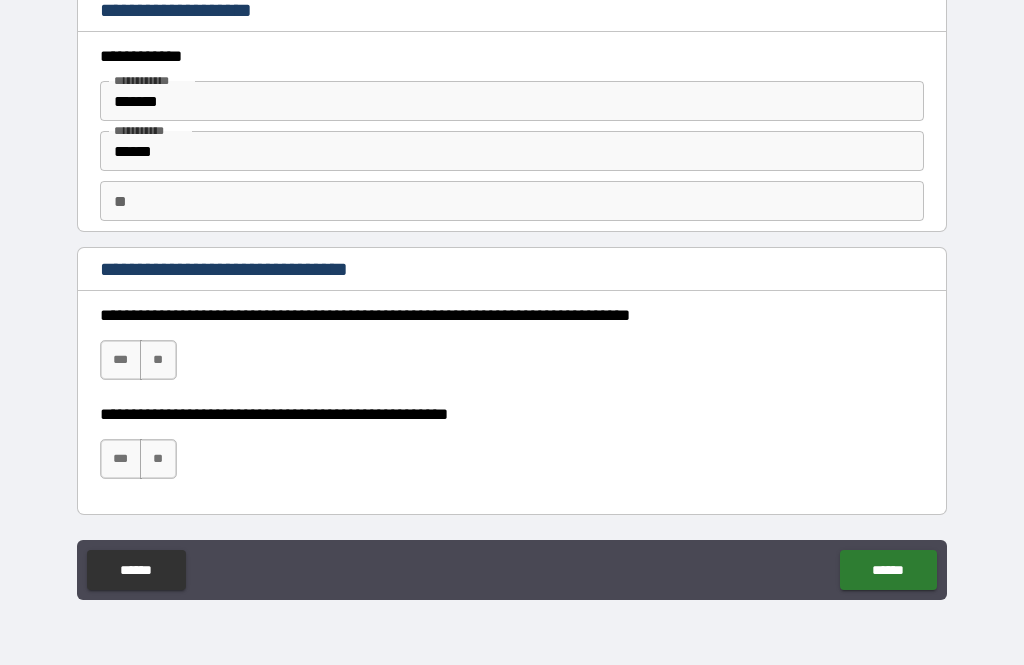 click on "***" at bounding box center (121, 360) 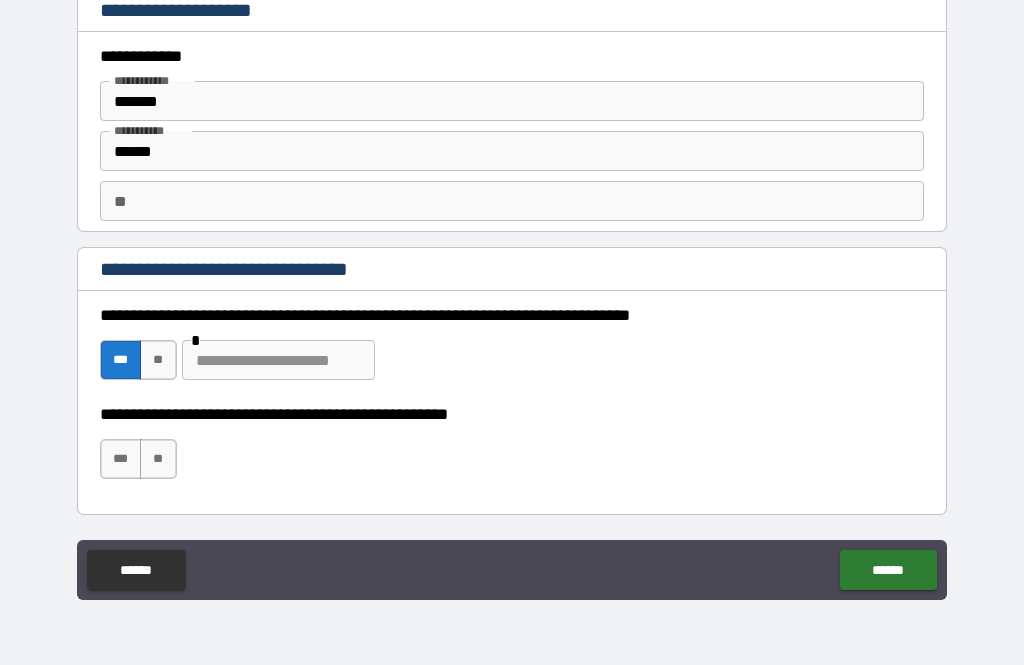 click at bounding box center (278, 360) 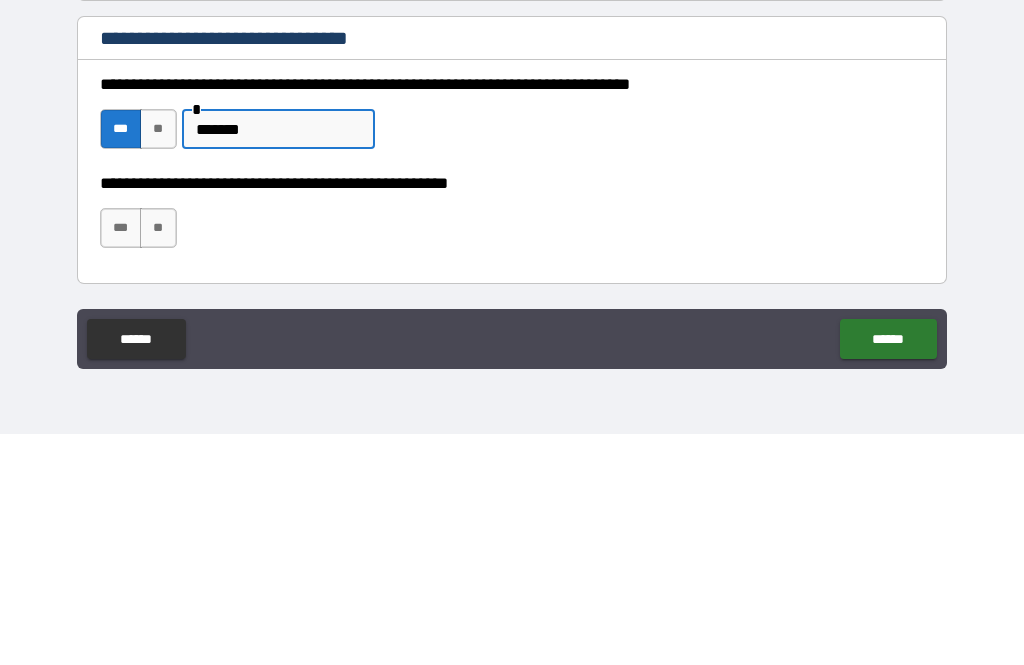 click on "***" at bounding box center [121, 459] 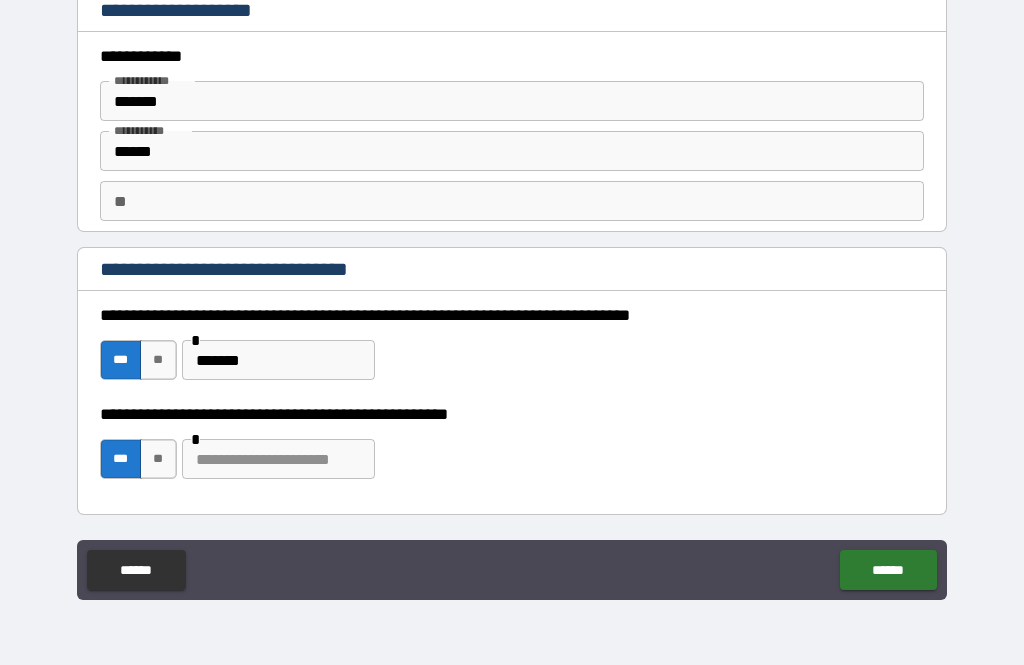 click at bounding box center [278, 459] 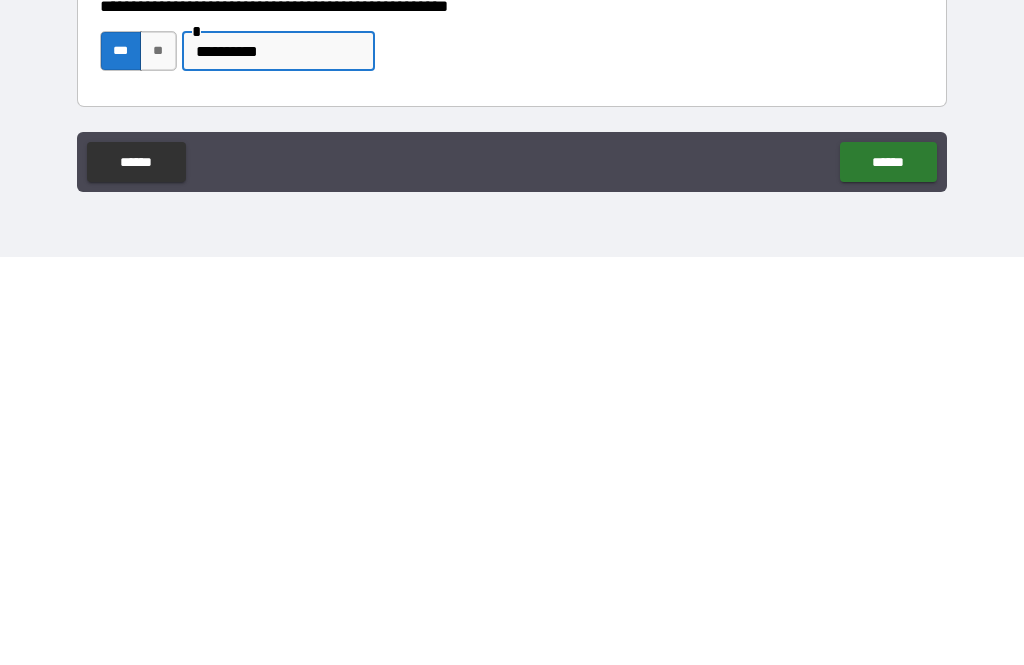 click on "******" at bounding box center [888, 570] 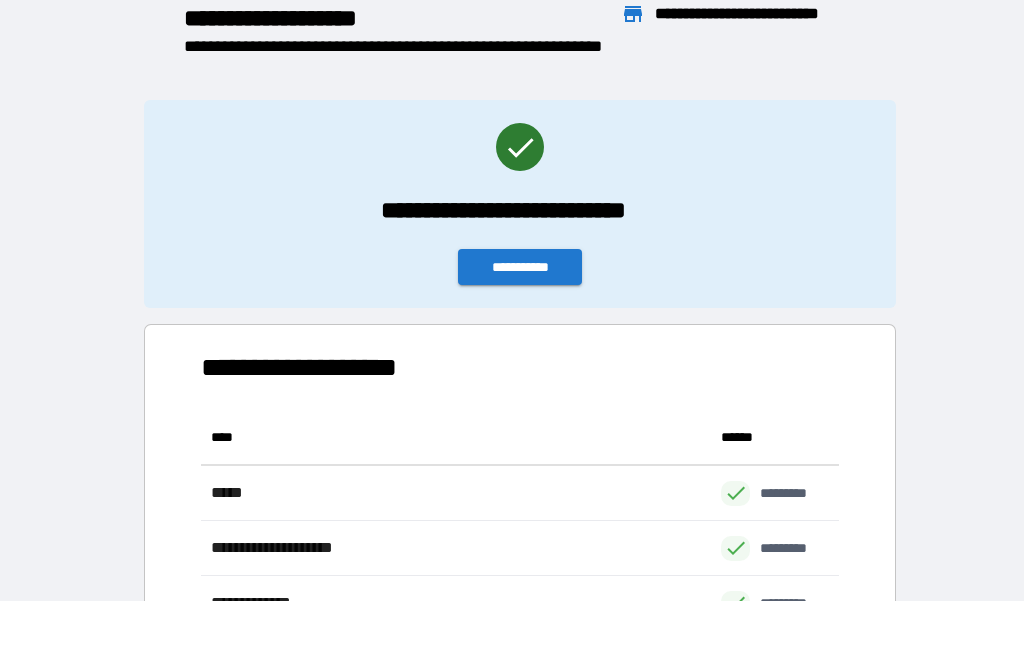 scroll, scrollTop: 1, scrollLeft: 1, axis: both 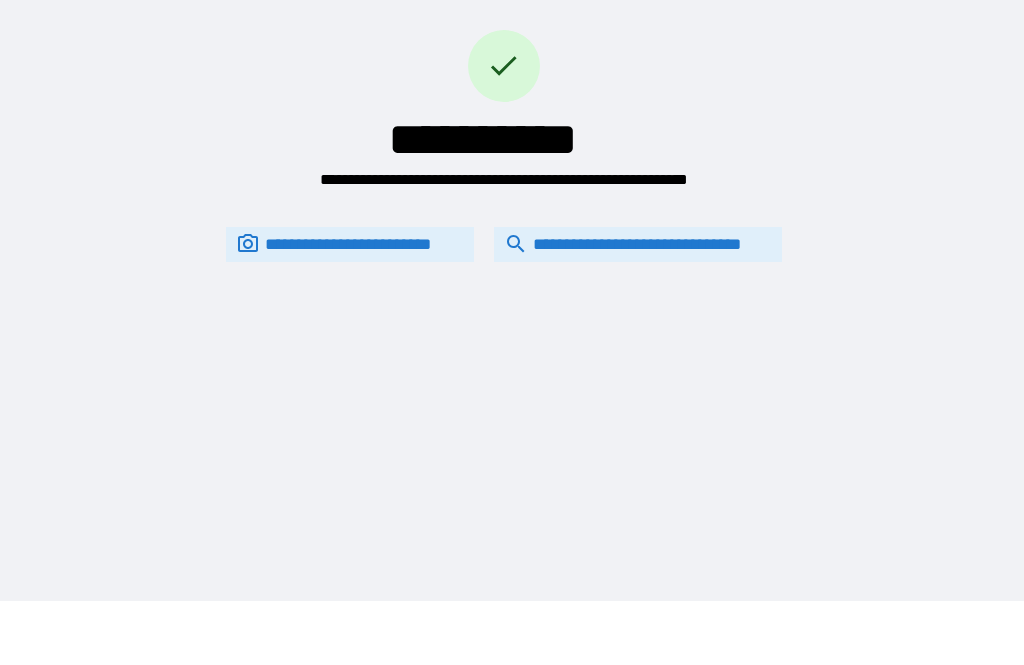 click on "**********" at bounding box center [503, 111] 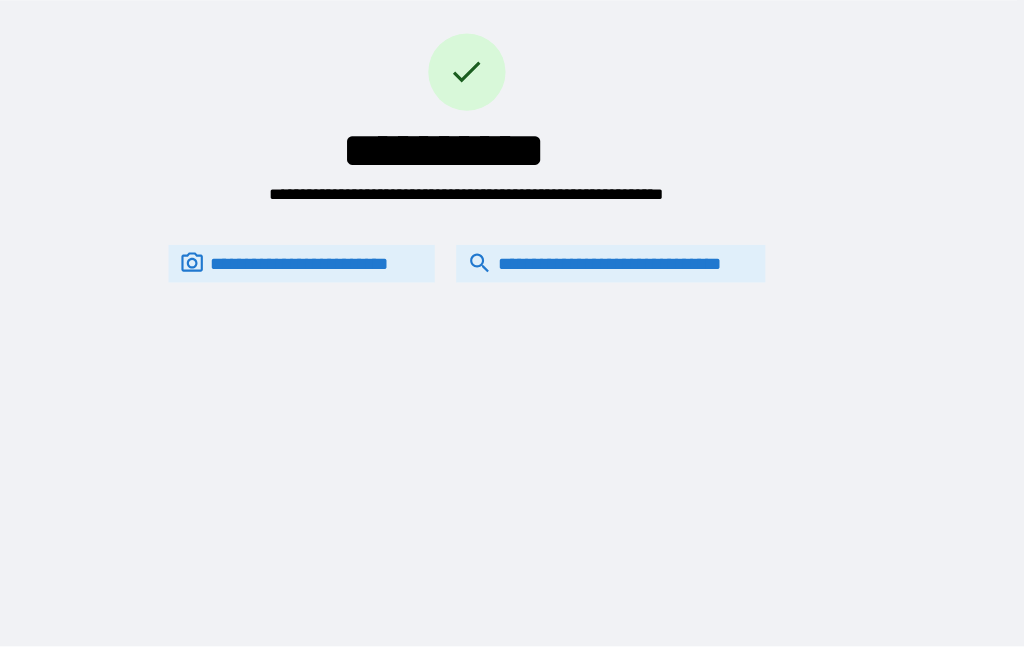 scroll, scrollTop: 62, scrollLeft: 0, axis: vertical 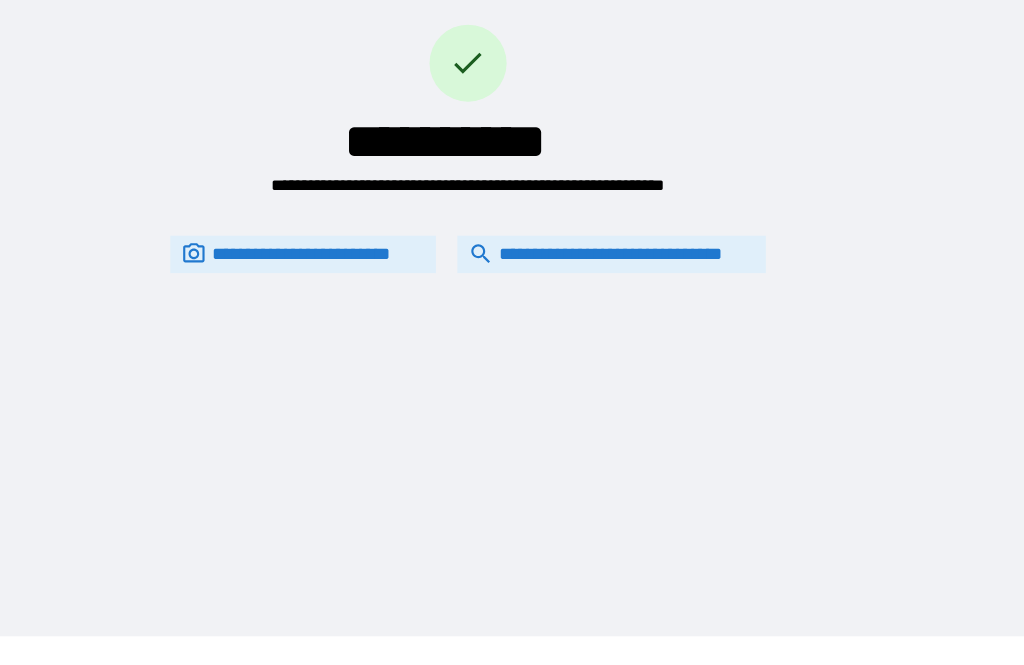 click on "**********" at bounding box center [512, 270] 